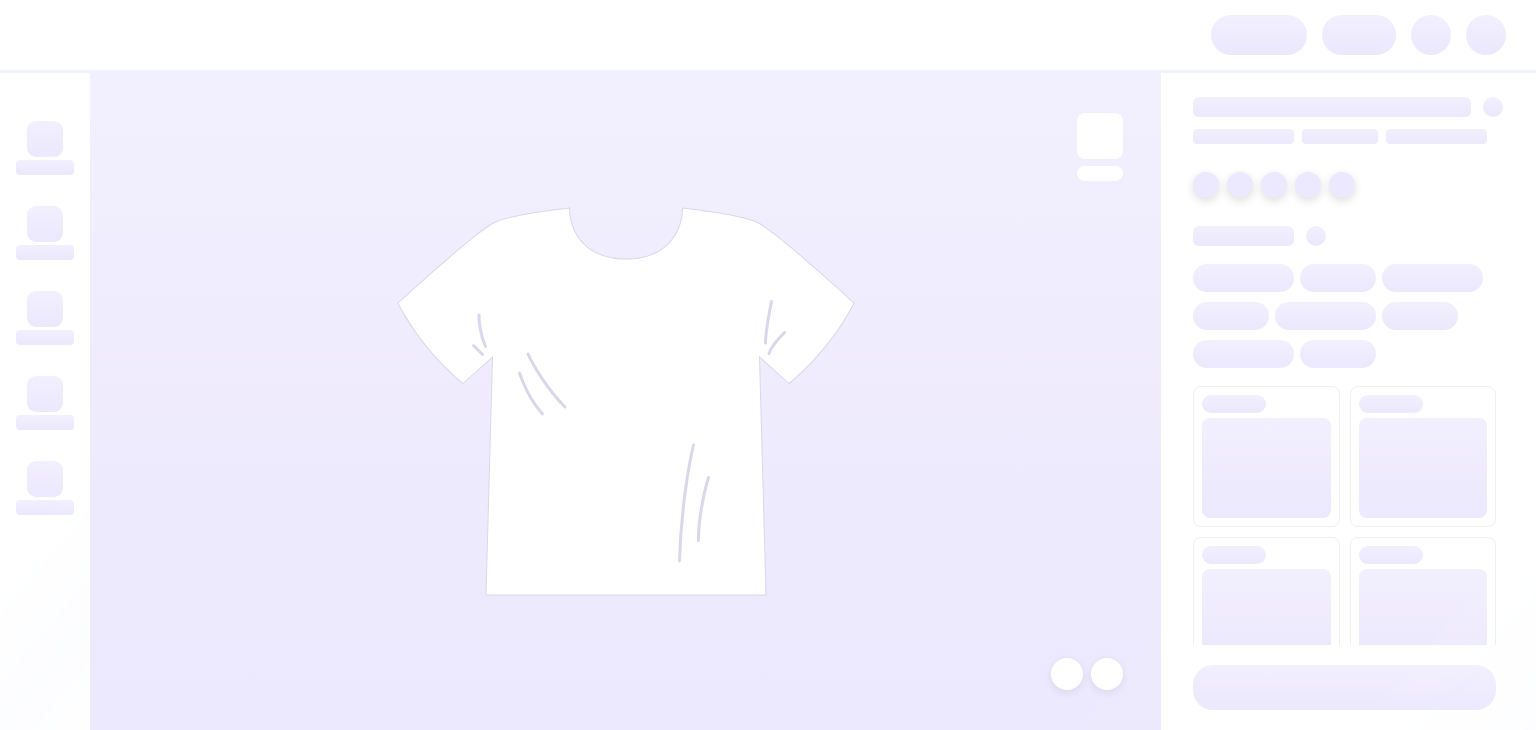 scroll, scrollTop: 0, scrollLeft: 0, axis: both 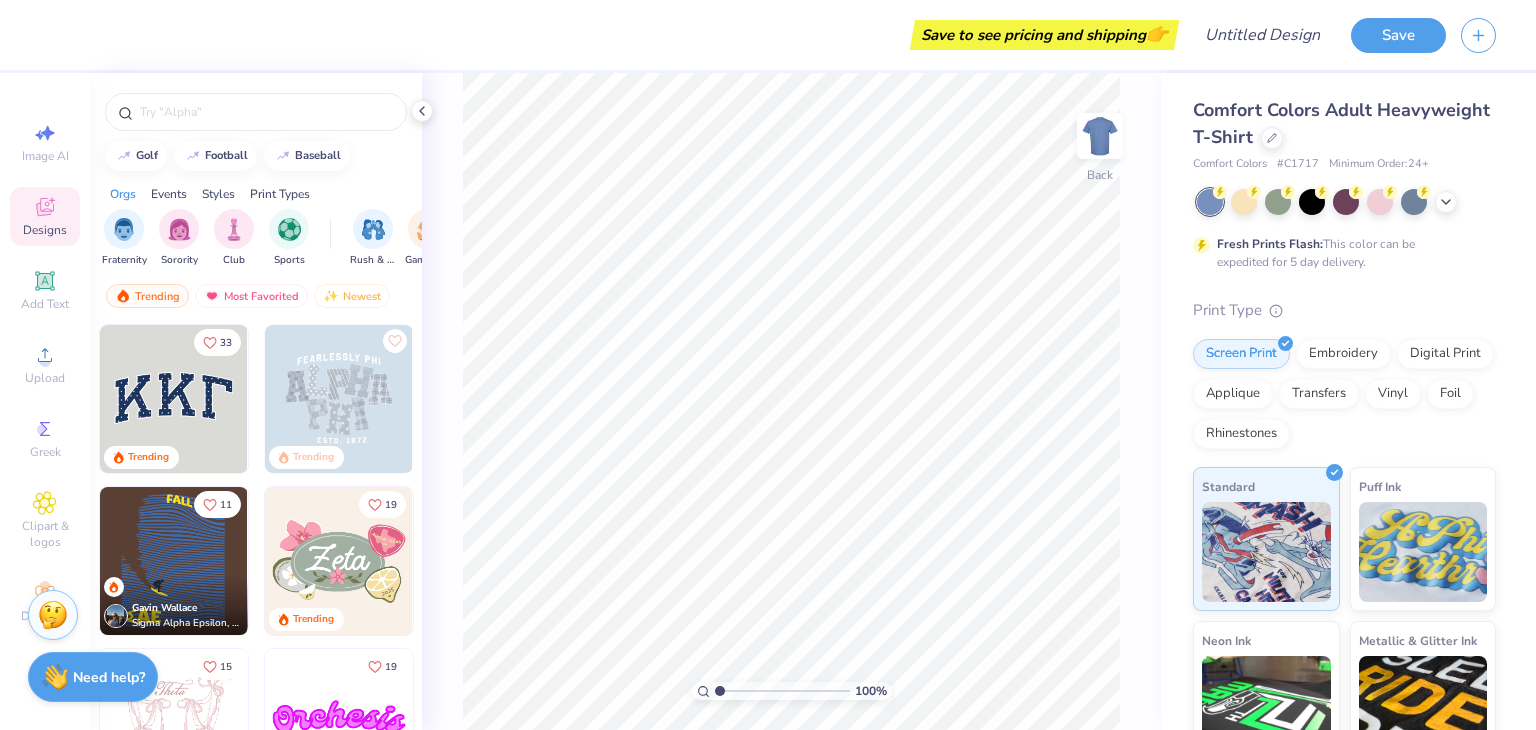 click on "Styles" at bounding box center (218, 194) 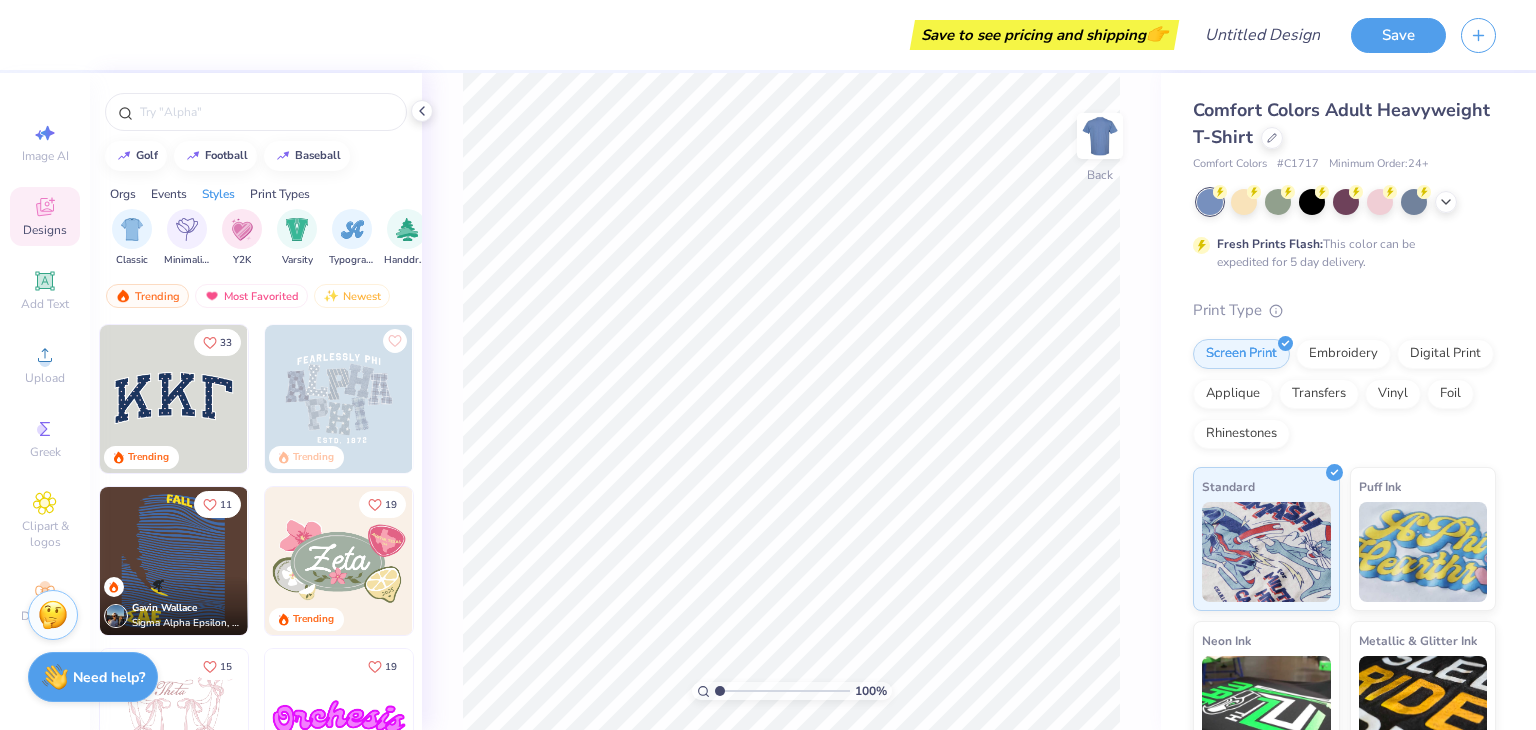 scroll, scrollTop: 0, scrollLeft: 1048, axis: horizontal 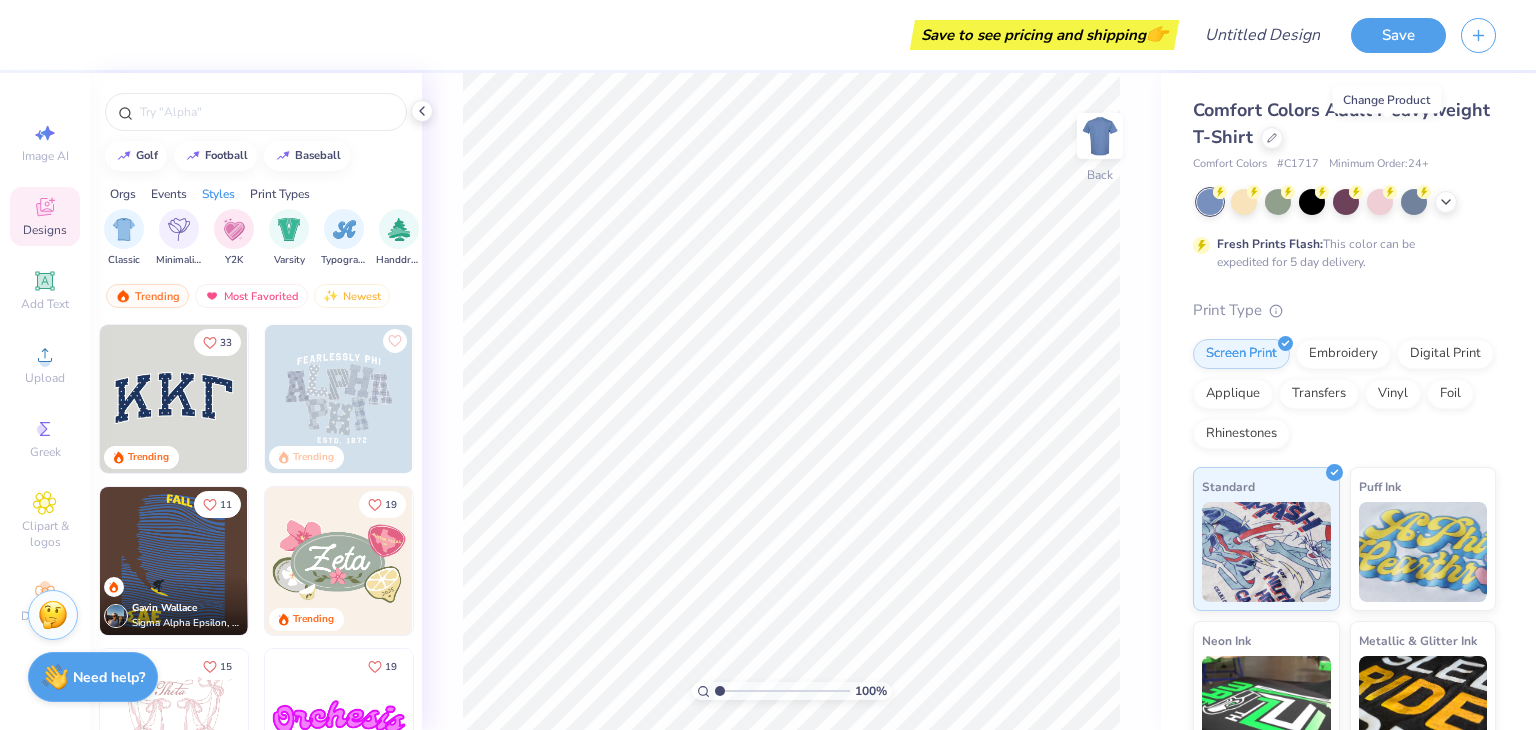 click 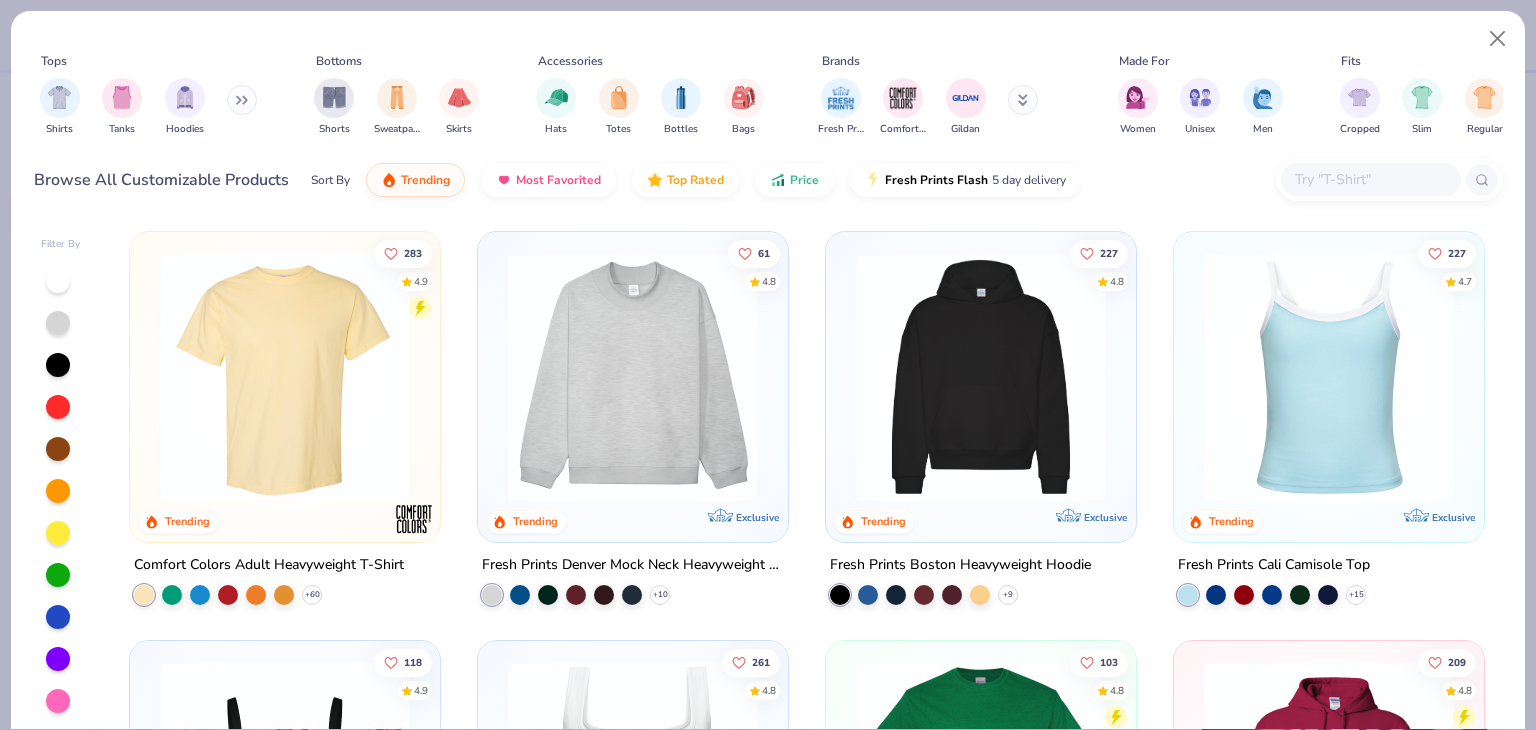 click at bounding box center [1370, 179] 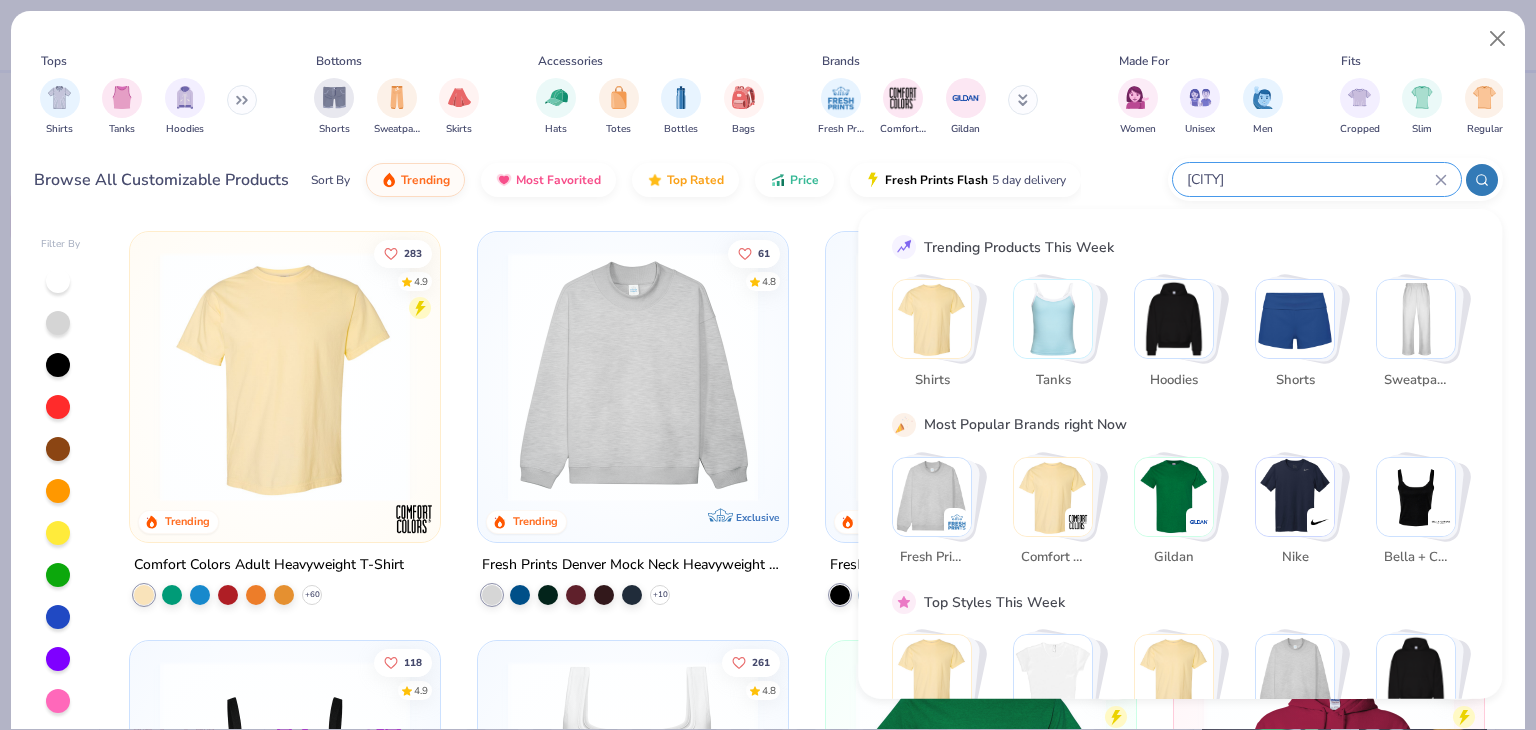 type on "[CITY]" 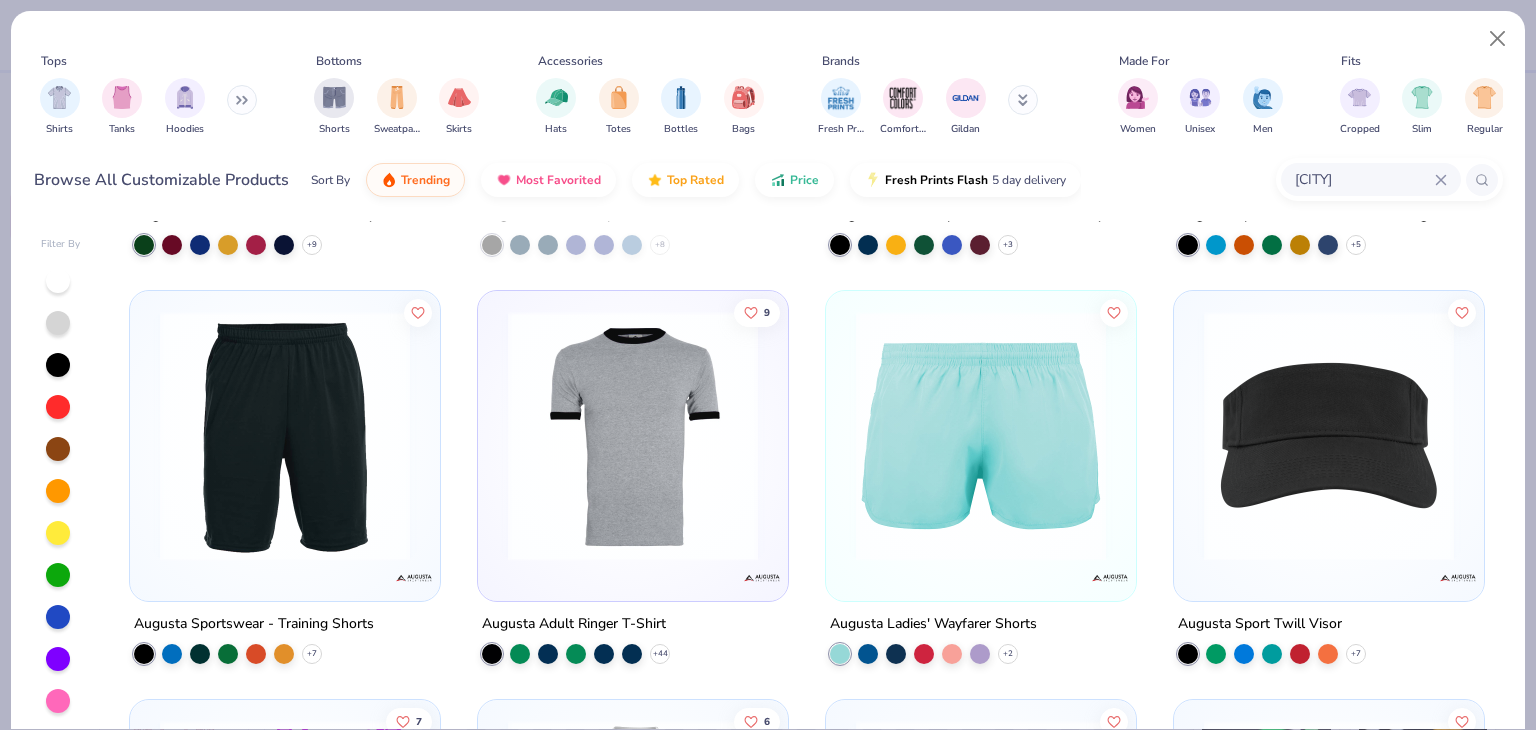 scroll, scrollTop: 348, scrollLeft: 0, axis: vertical 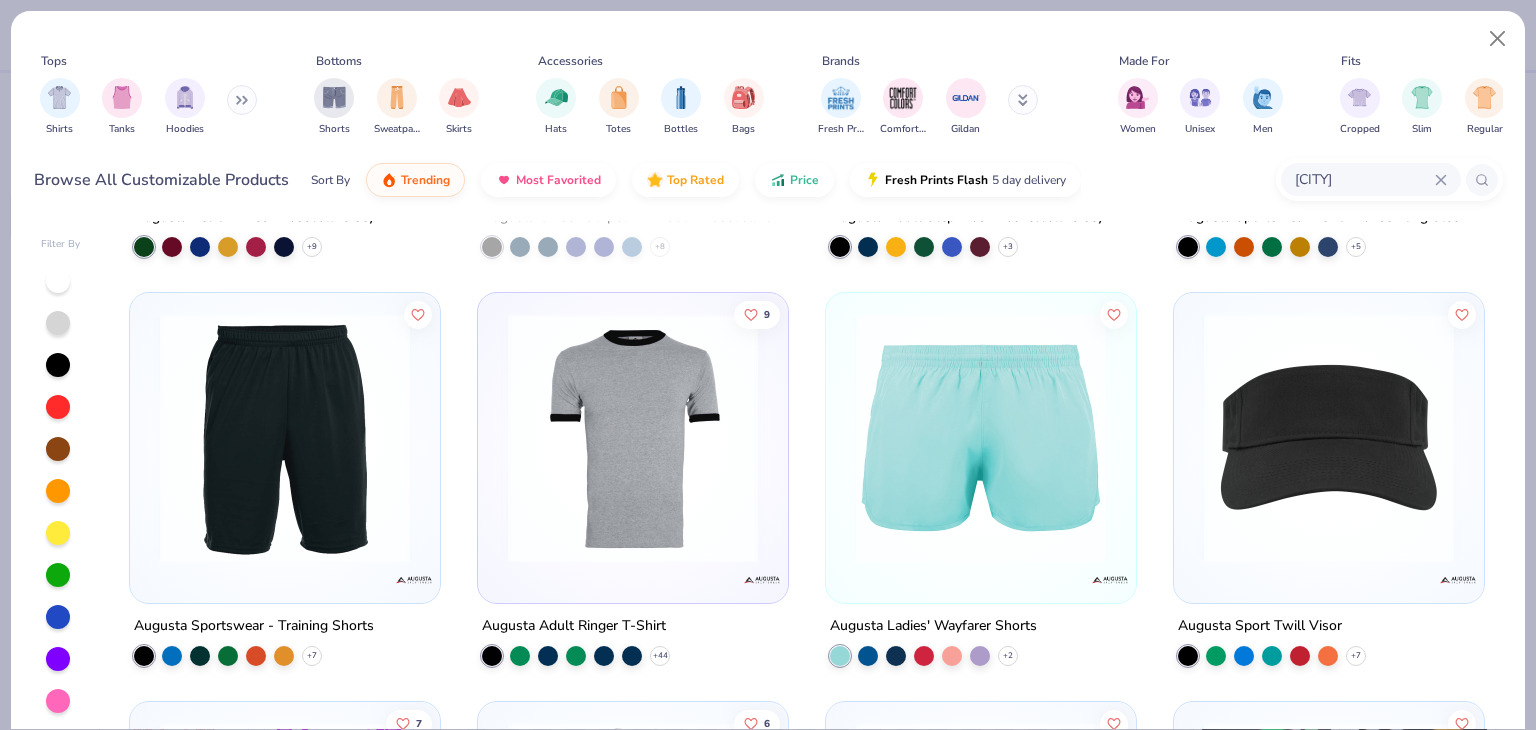 click at bounding box center [633, 438] 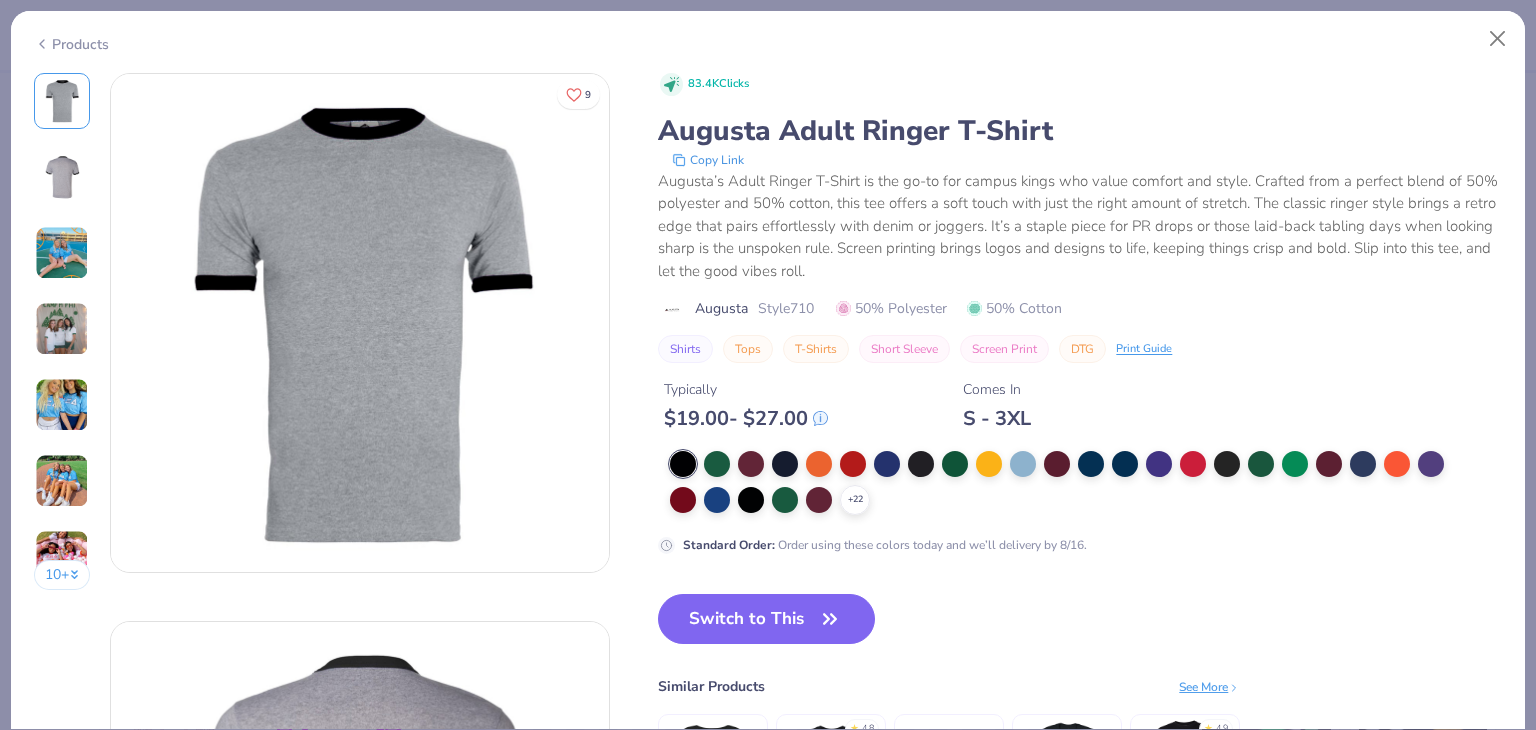 click at bounding box center (717, 464) 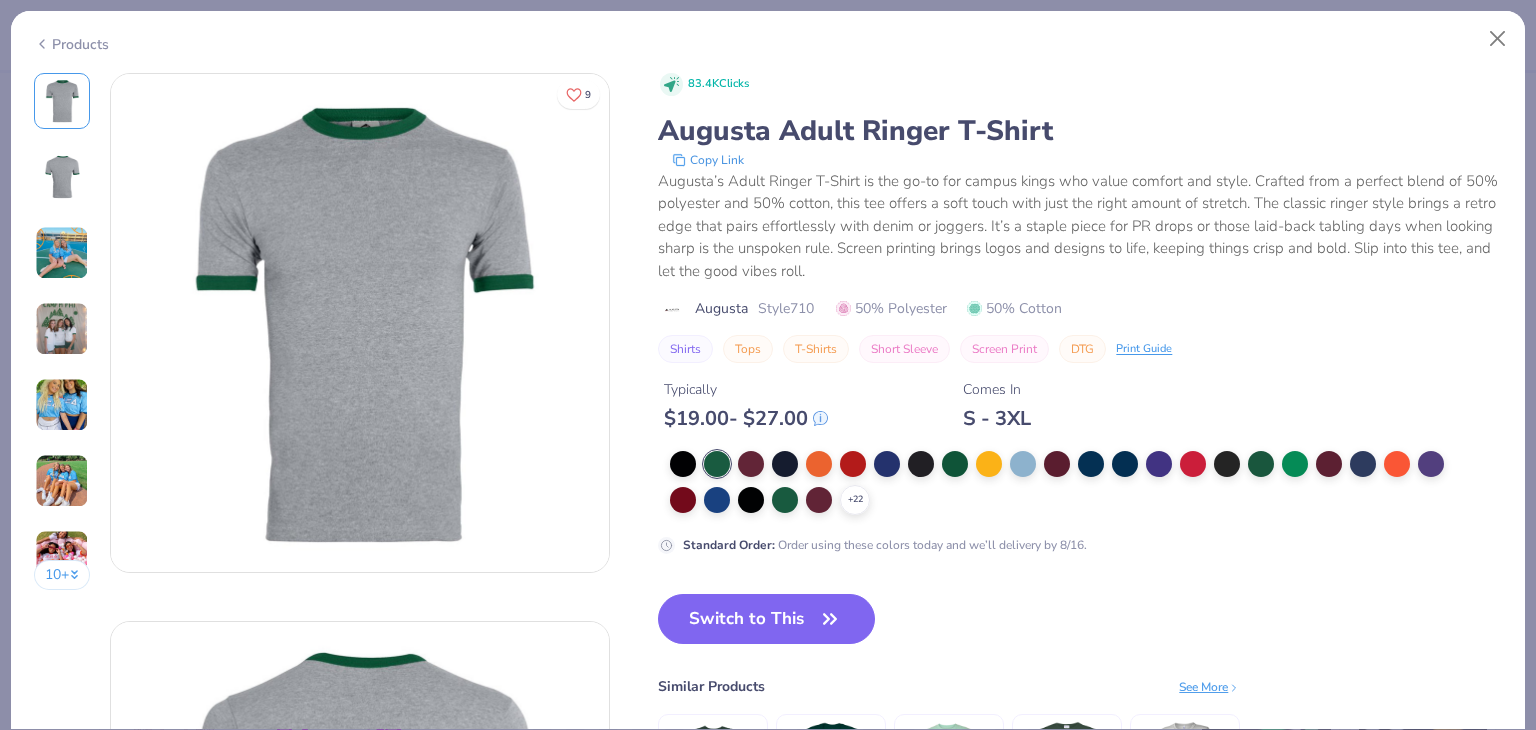 click at bounding box center (785, 500) 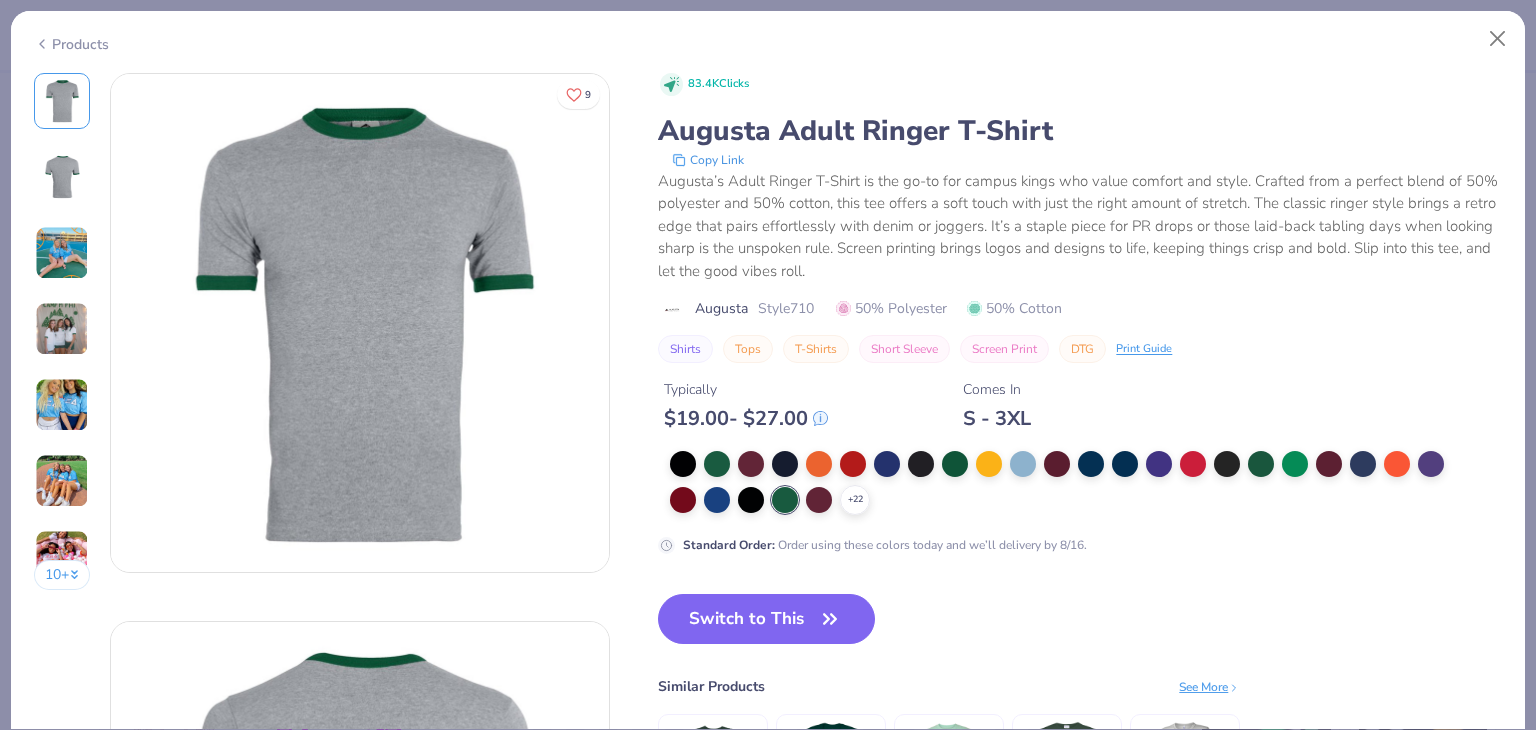click 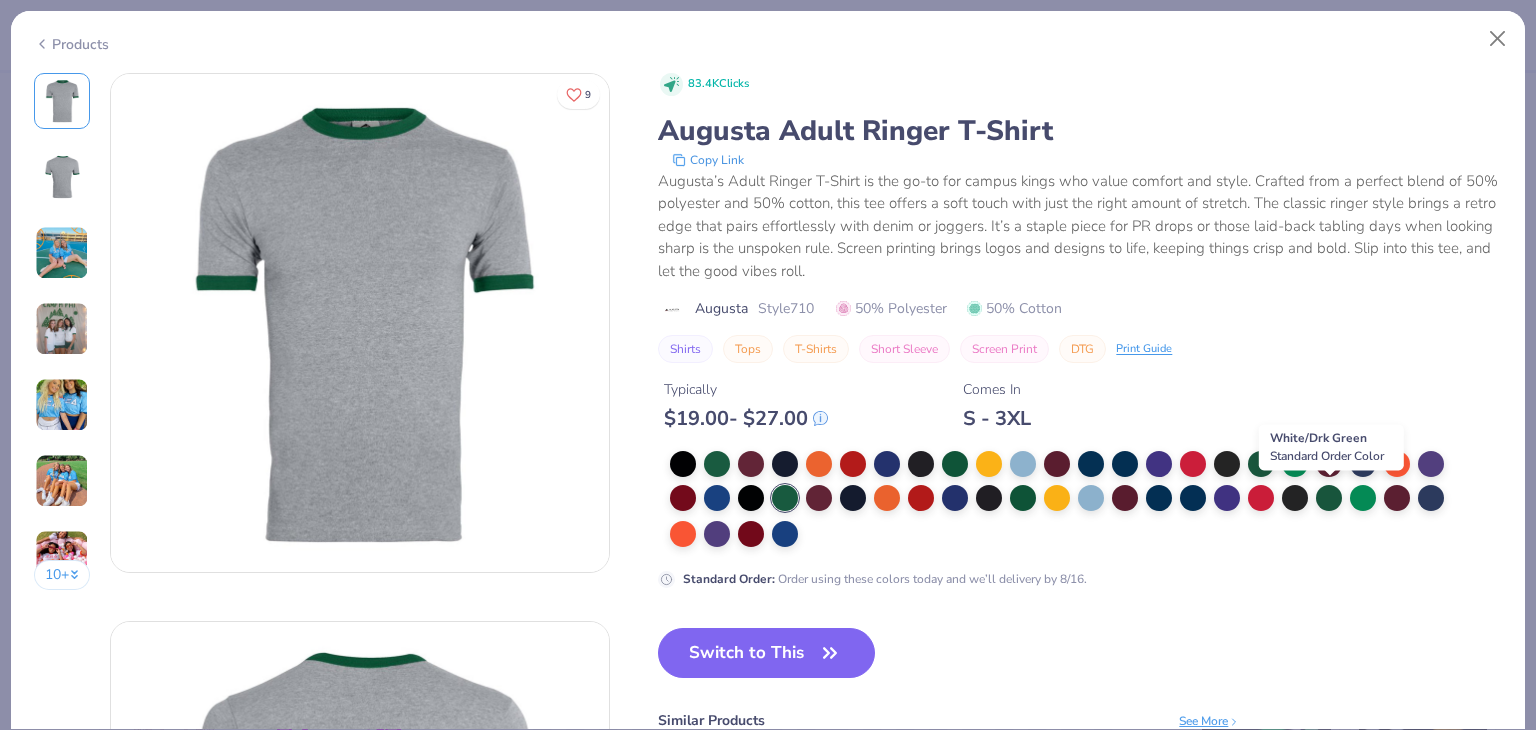click at bounding box center (1329, 498) 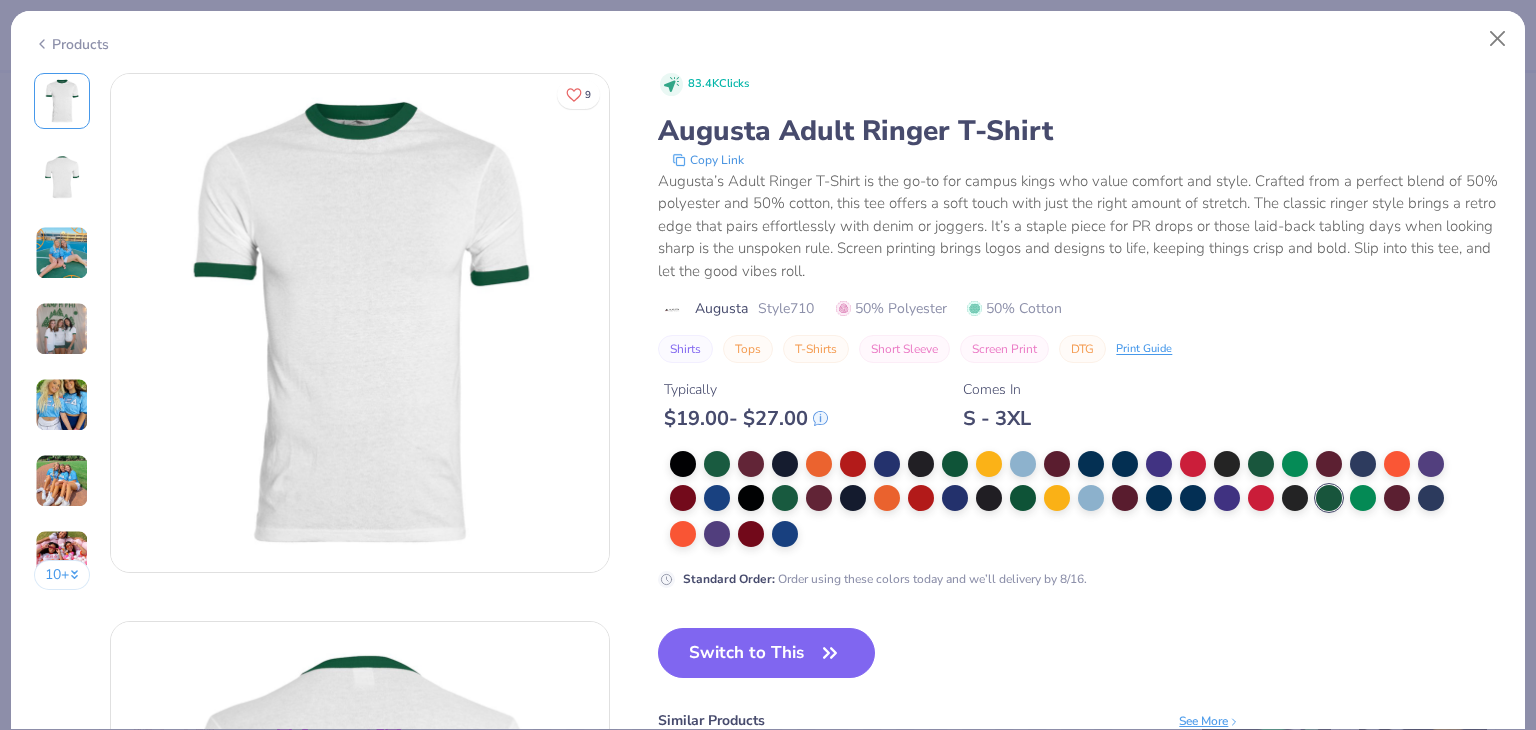 click on "Switch to This" at bounding box center (766, 653) 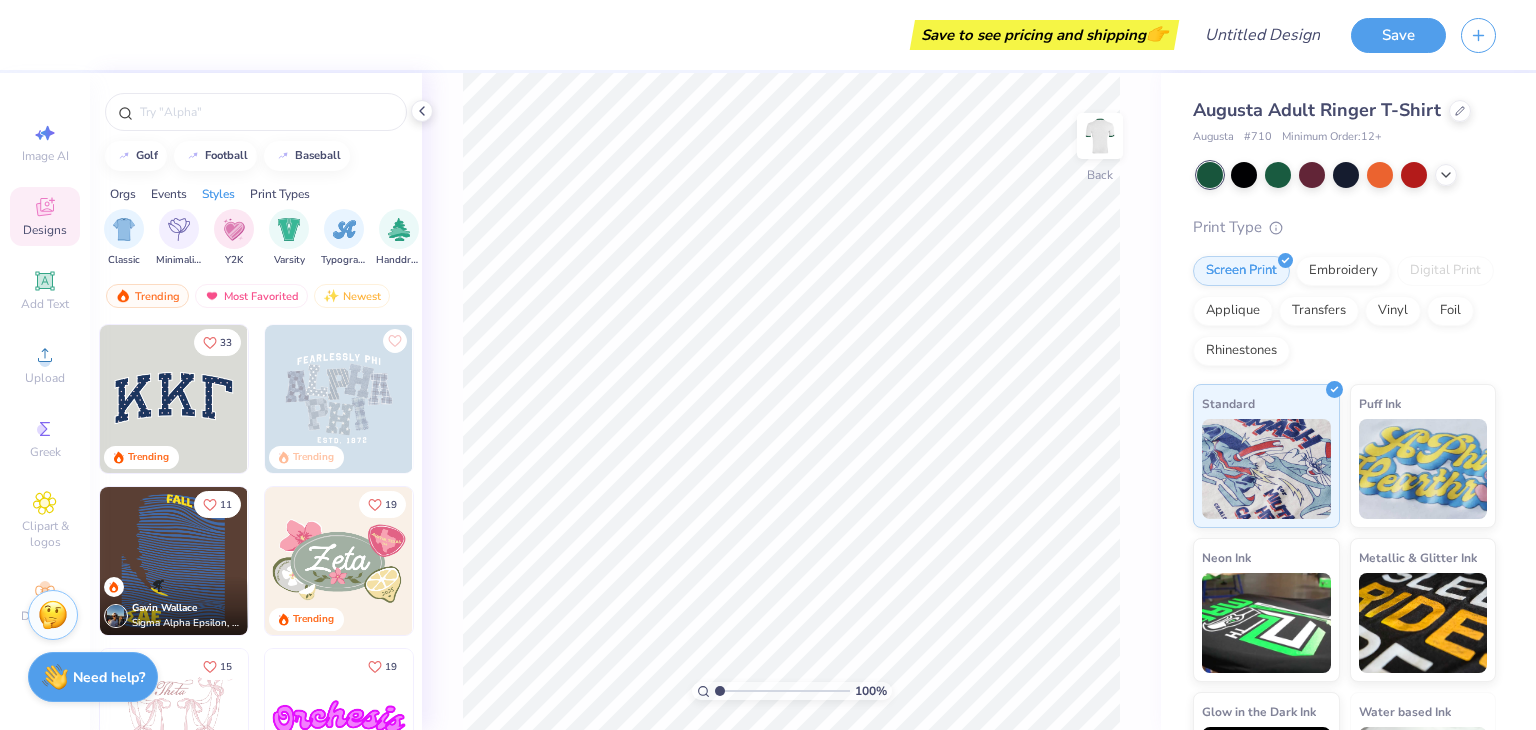click on "Add Text" at bounding box center (45, 304) 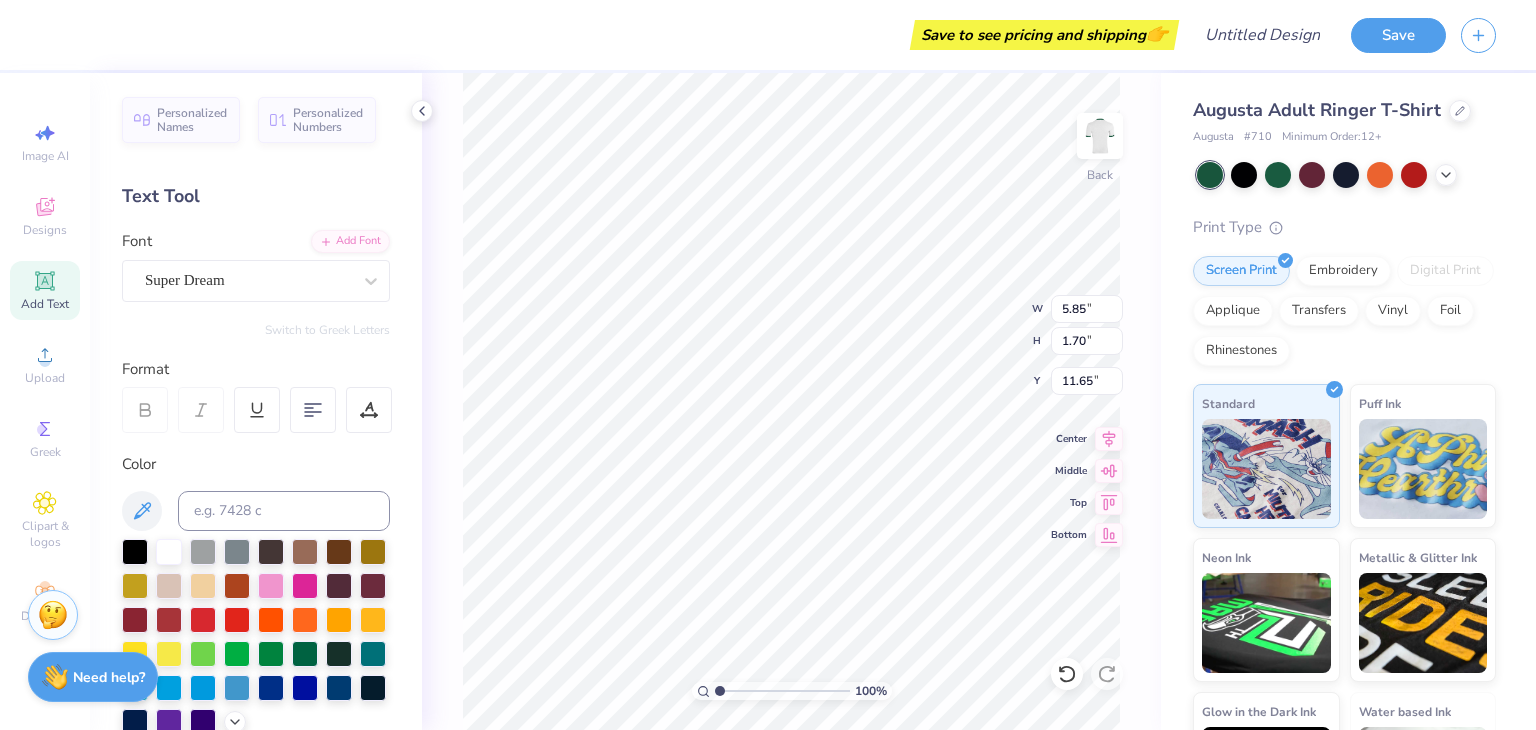 scroll, scrollTop: 16, scrollLeft: 2, axis: both 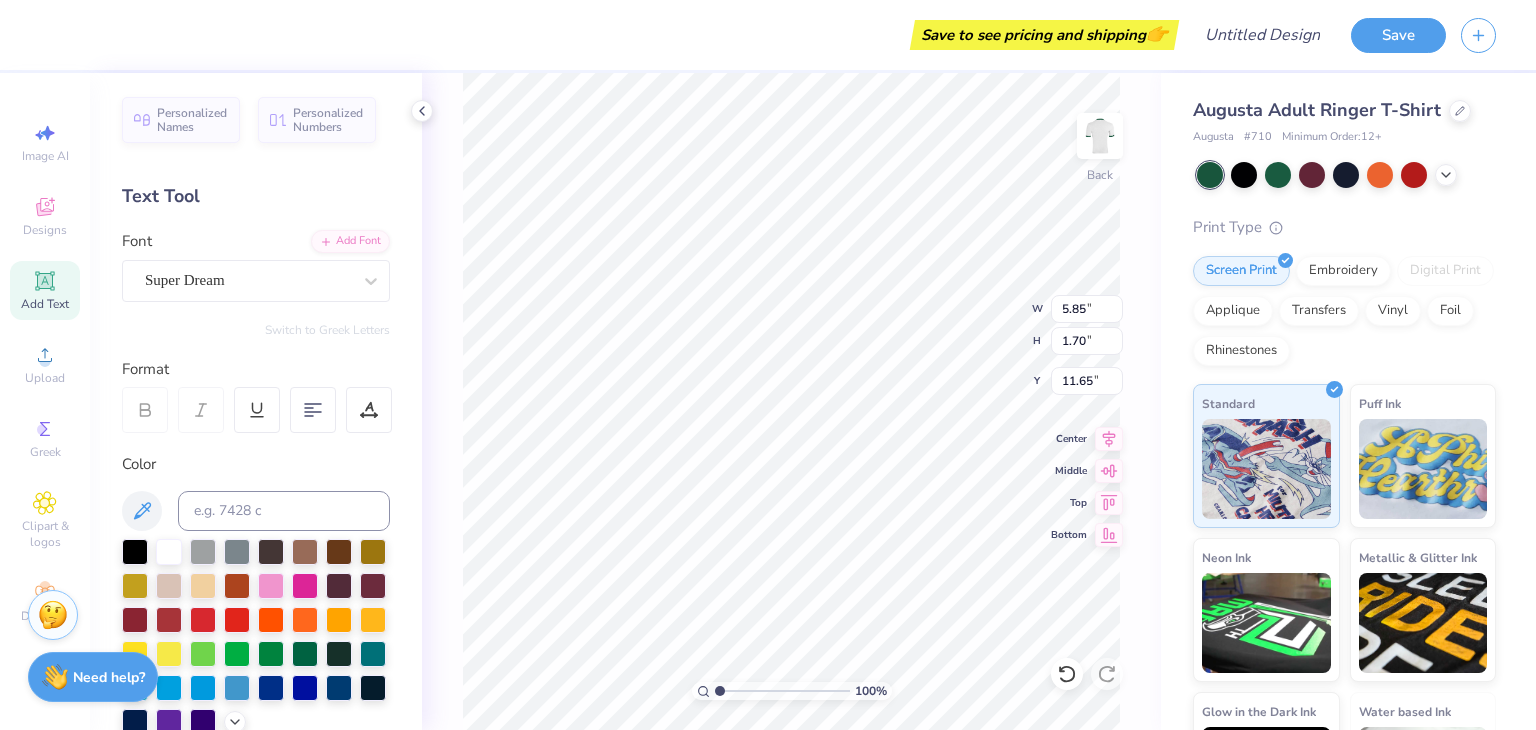 type on "X" 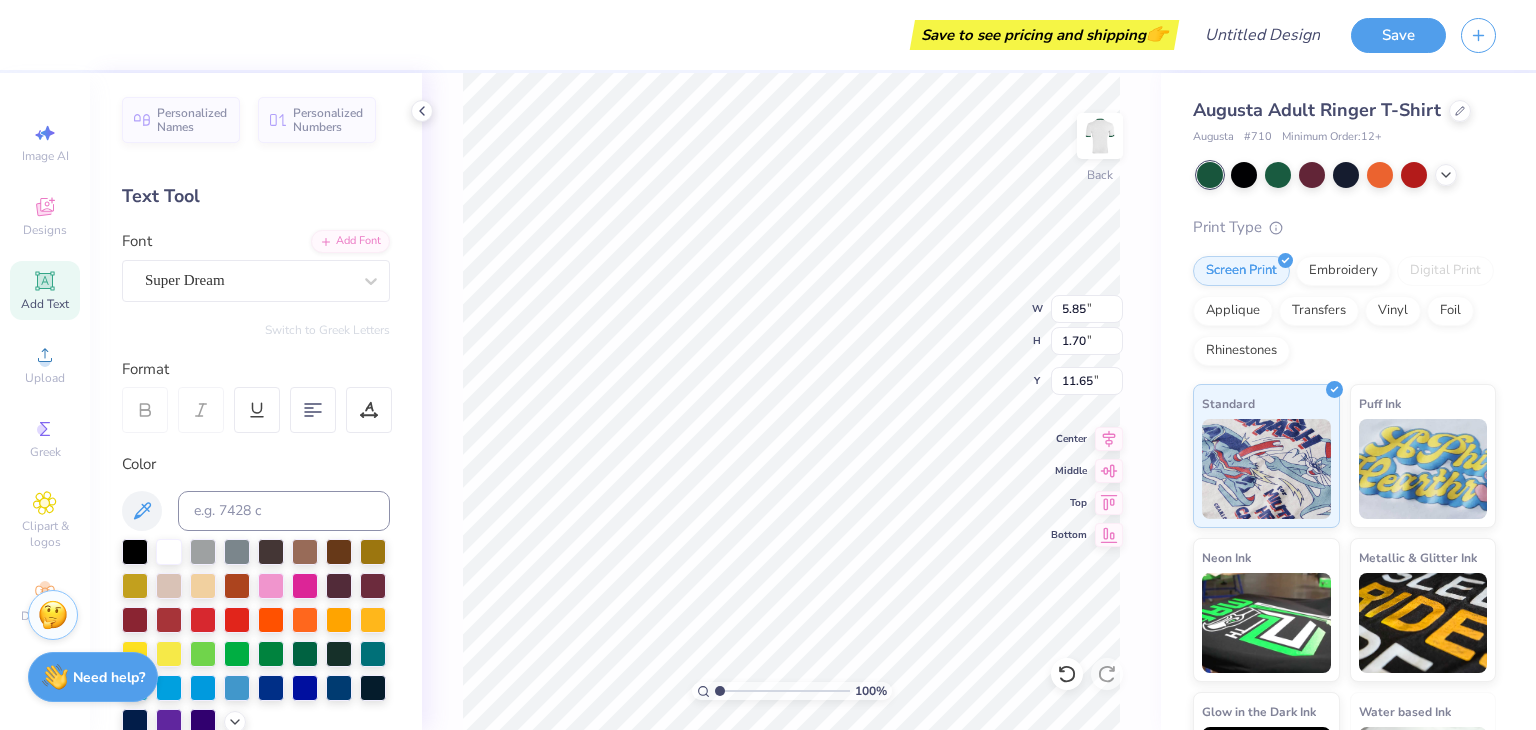 type on "d" 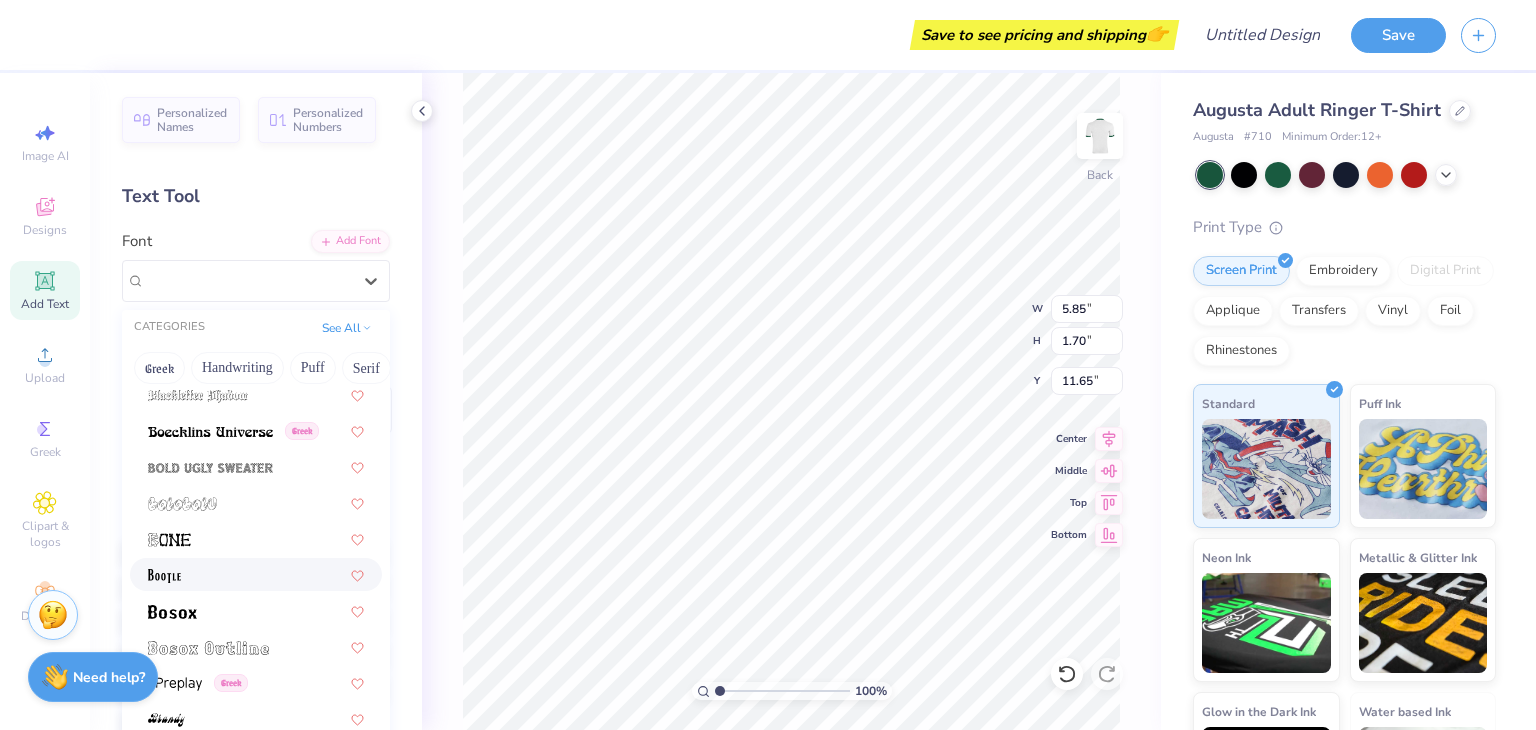 scroll, scrollTop: 1258, scrollLeft: 0, axis: vertical 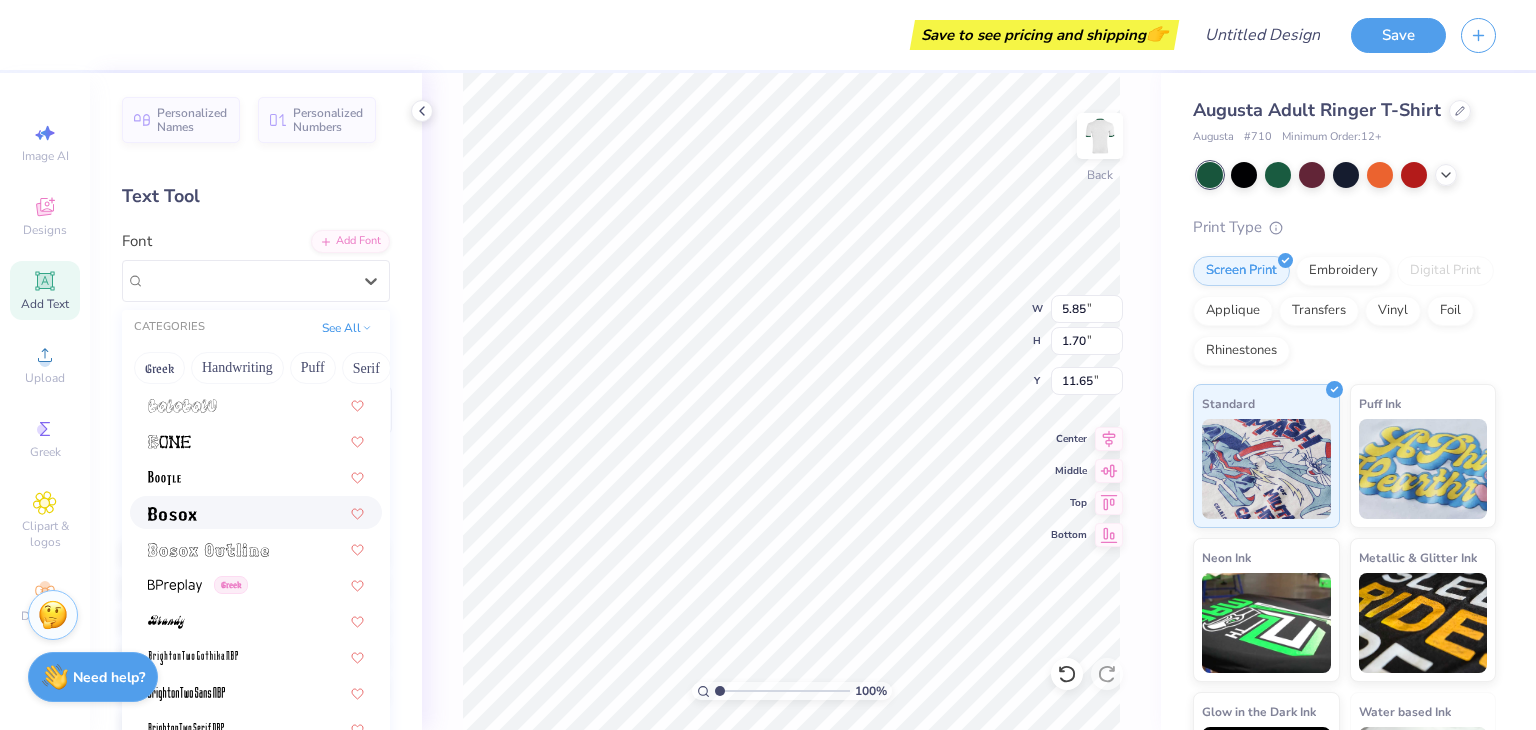 click at bounding box center (172, 514) 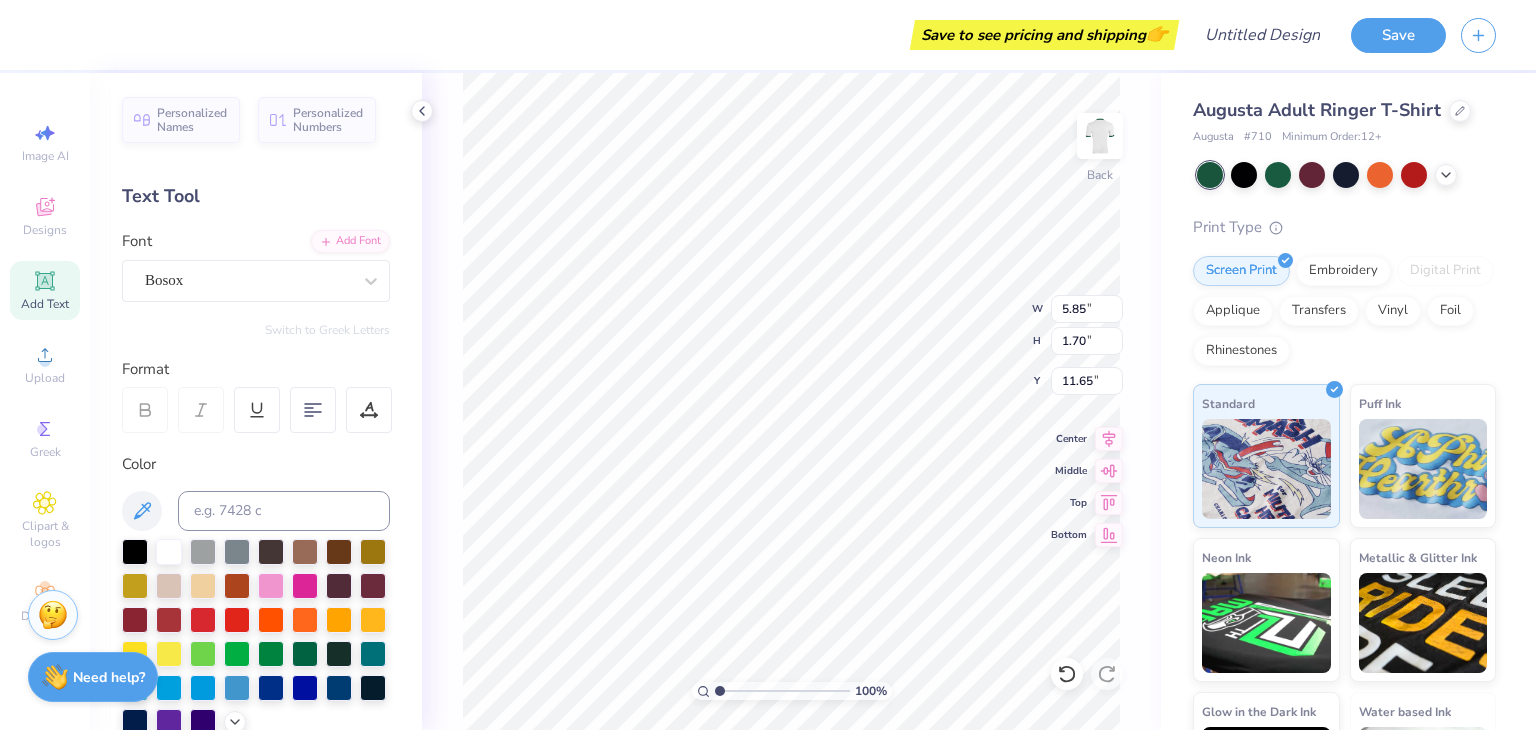 scroll, scrollTop: 14, scrollLeft: 4, axis: both 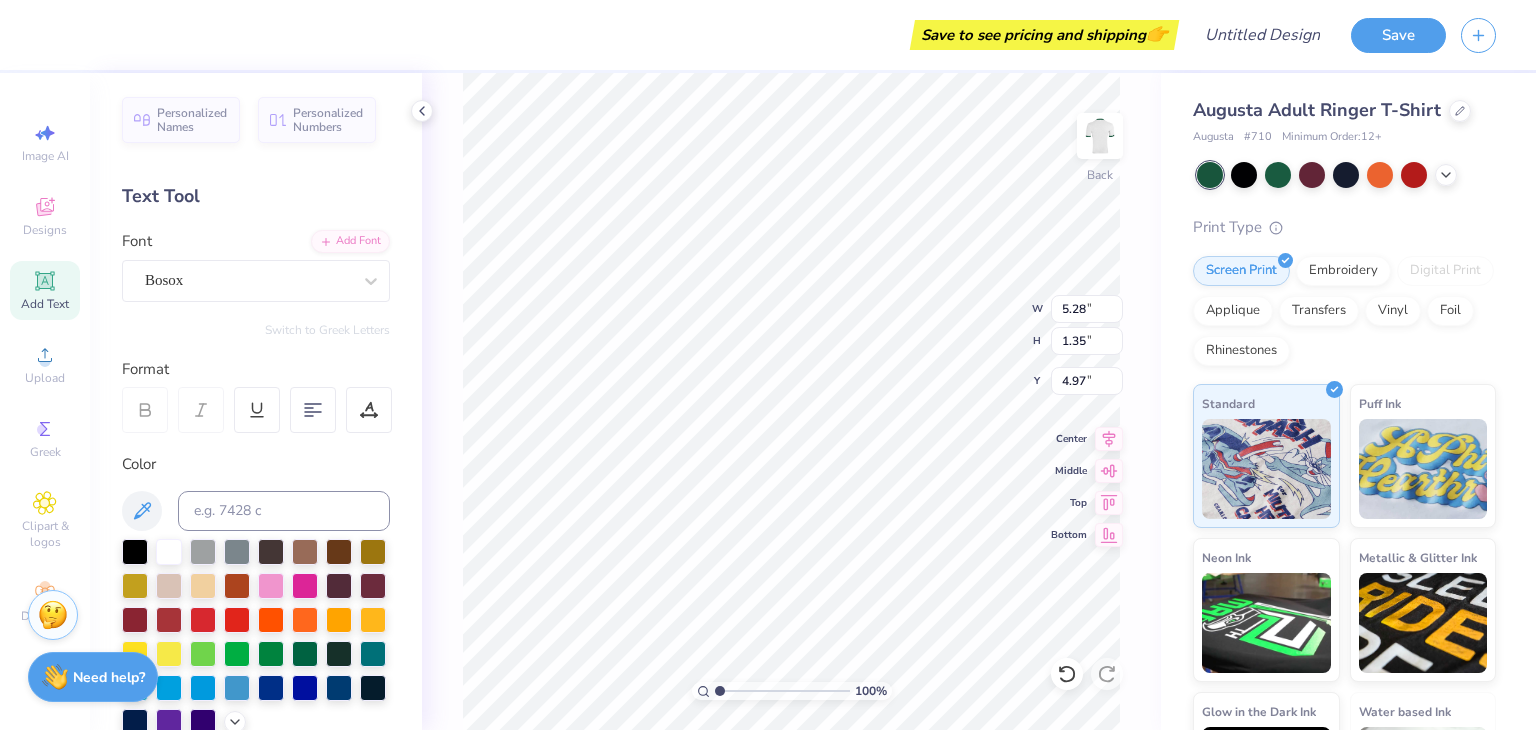 type on "4.97" 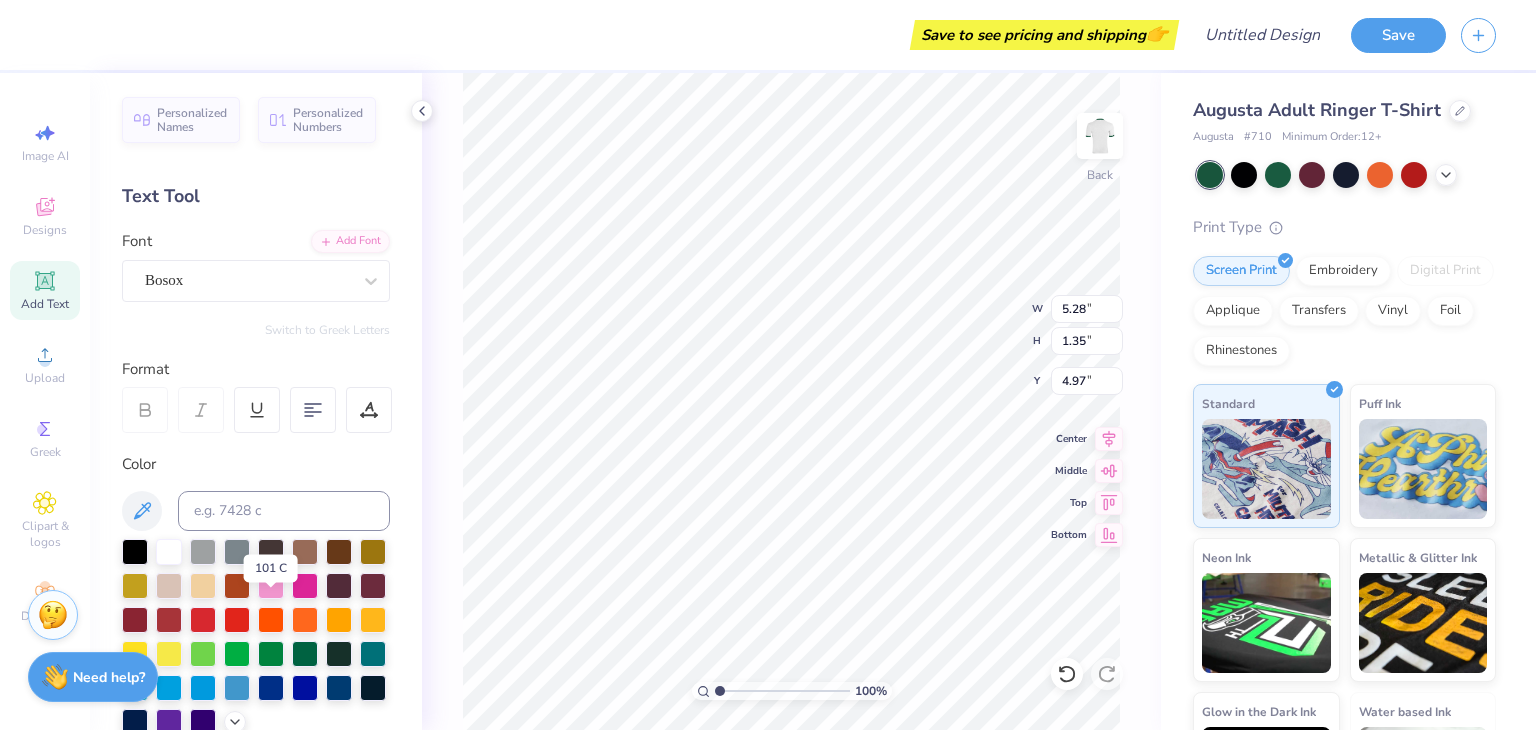 scroll, scrollTop: 44, scrollLeft: 0, axis: vertical 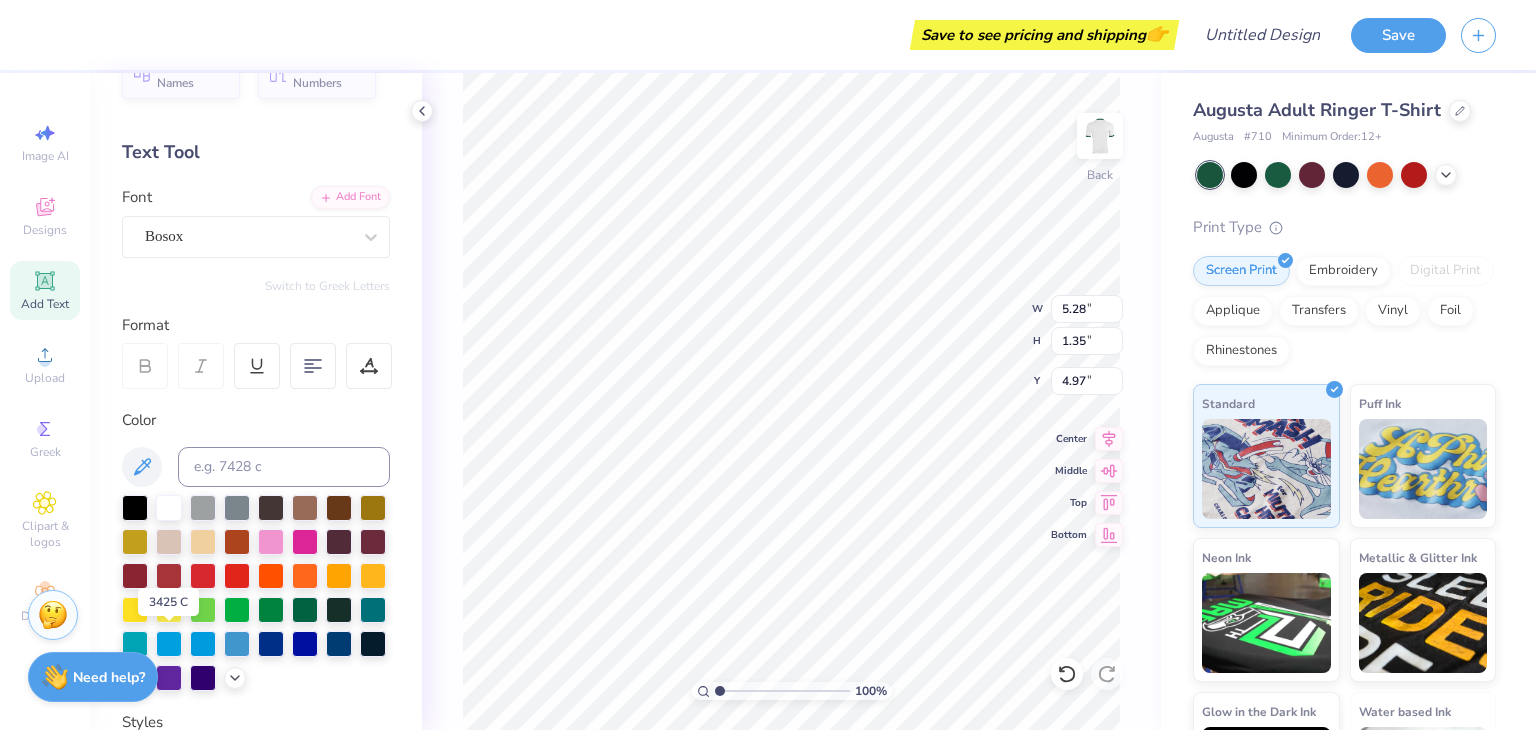 click at bounding box center (305, 610) 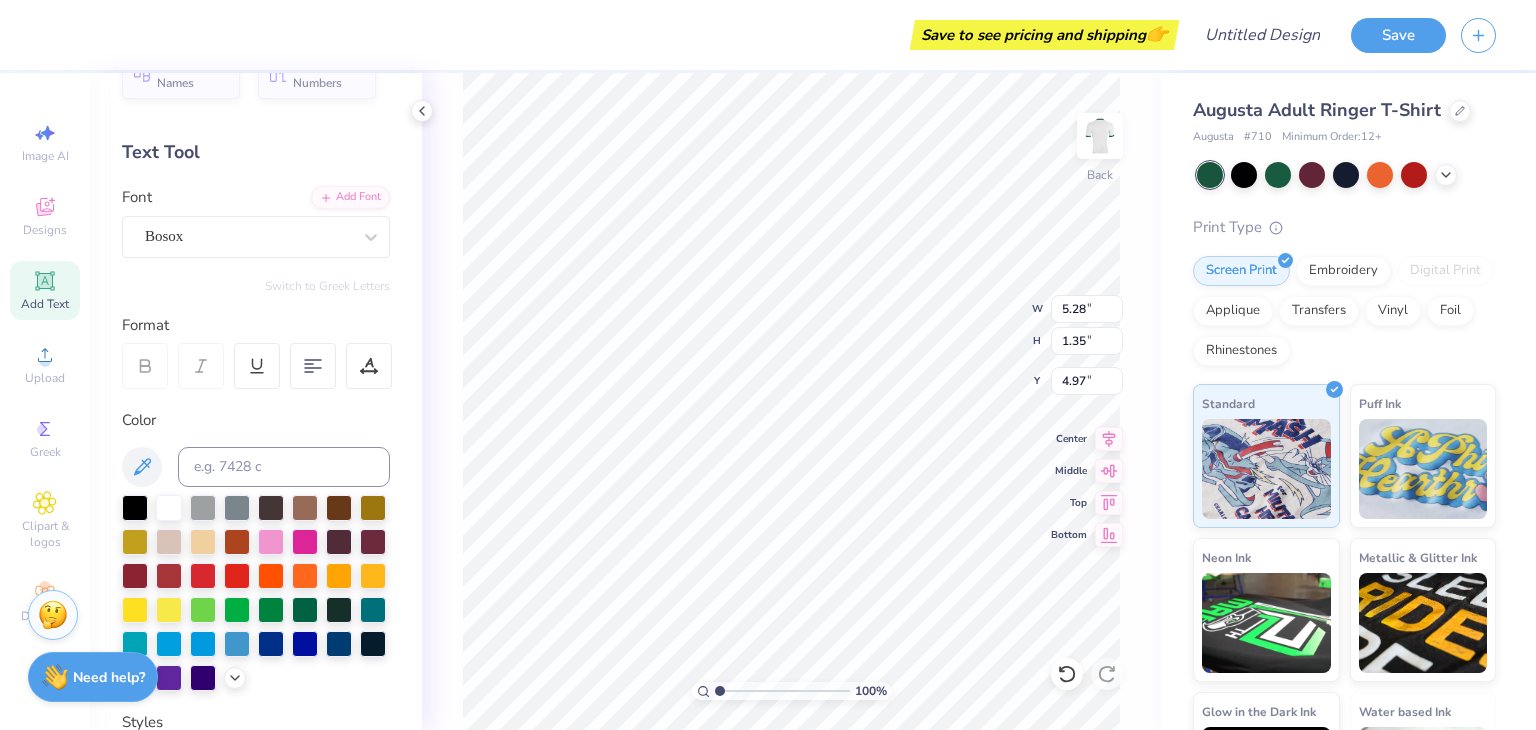 scroll, scrollTop: 16, scrollLeft: 2, axis: both 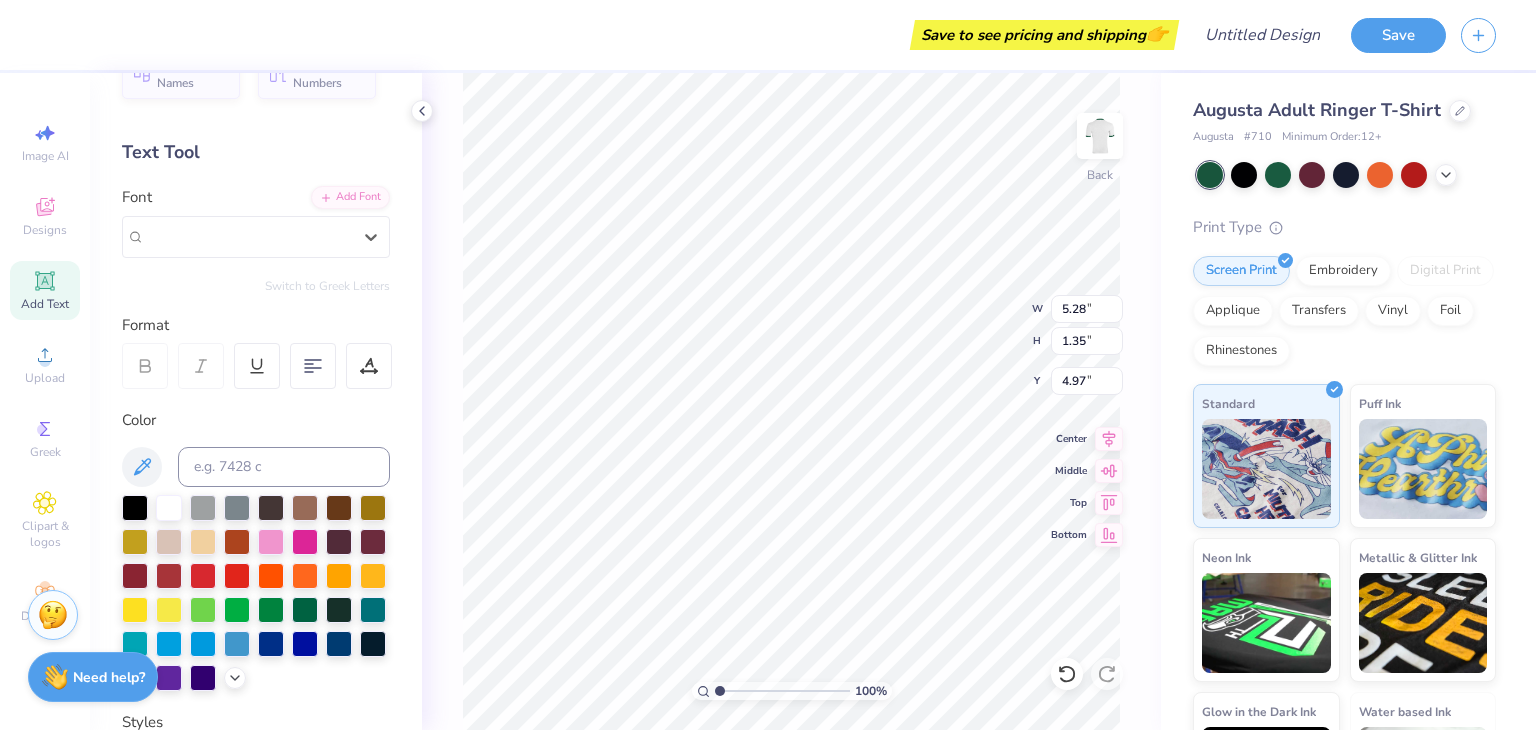 click on "Bosox" at bounding box center [248, 236] 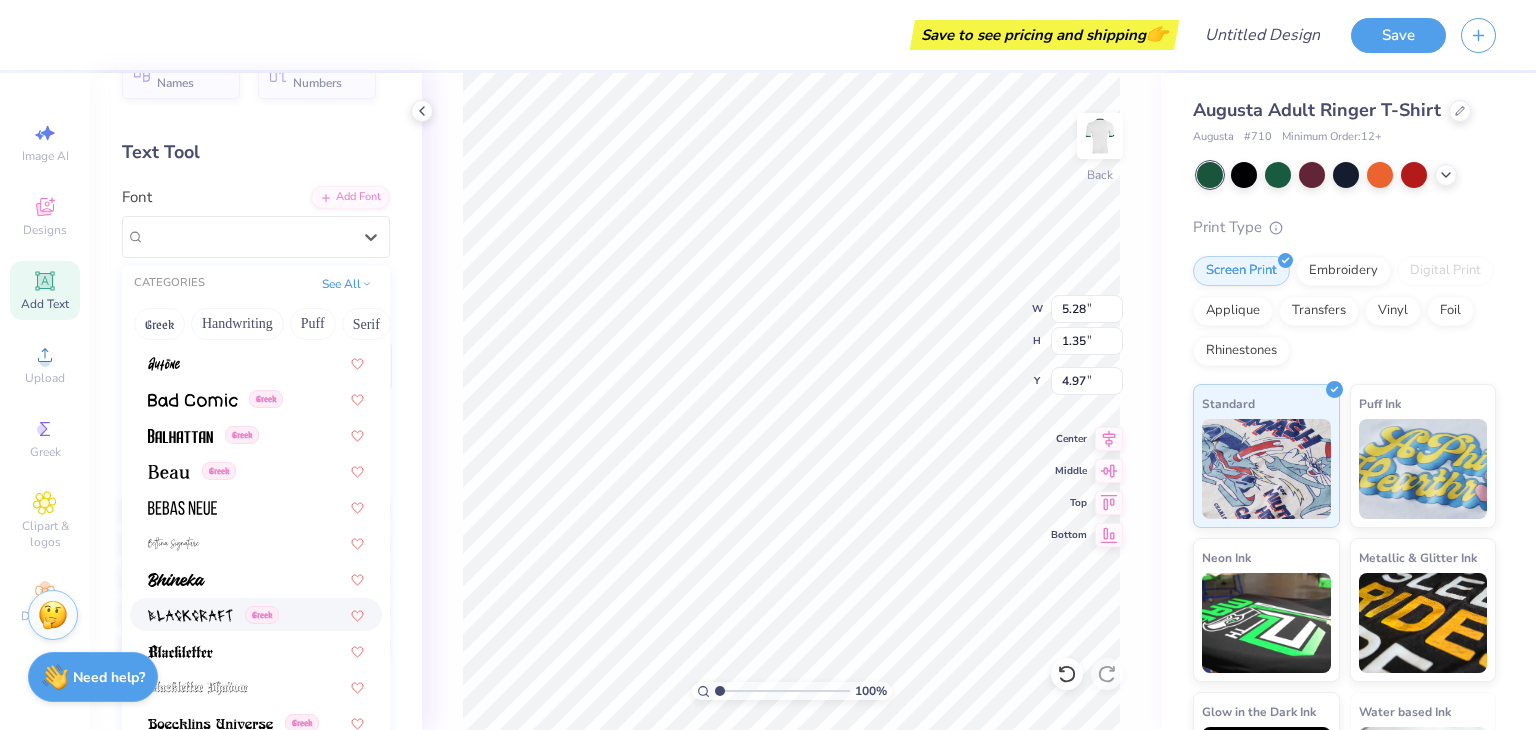 scroll, scrollTop: 856, scrollLeft: 0, axis: vertical 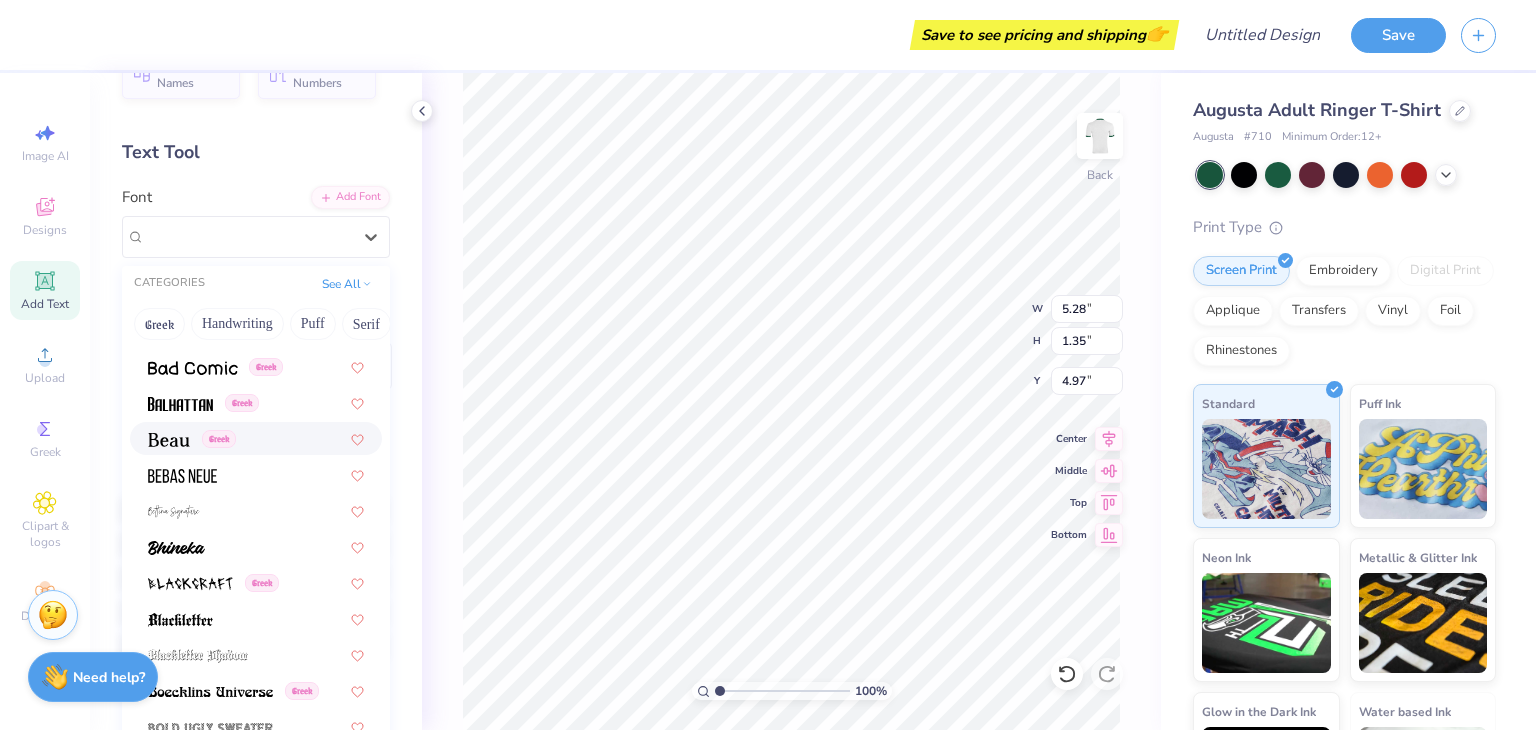 click at bounding box center (169, 440) 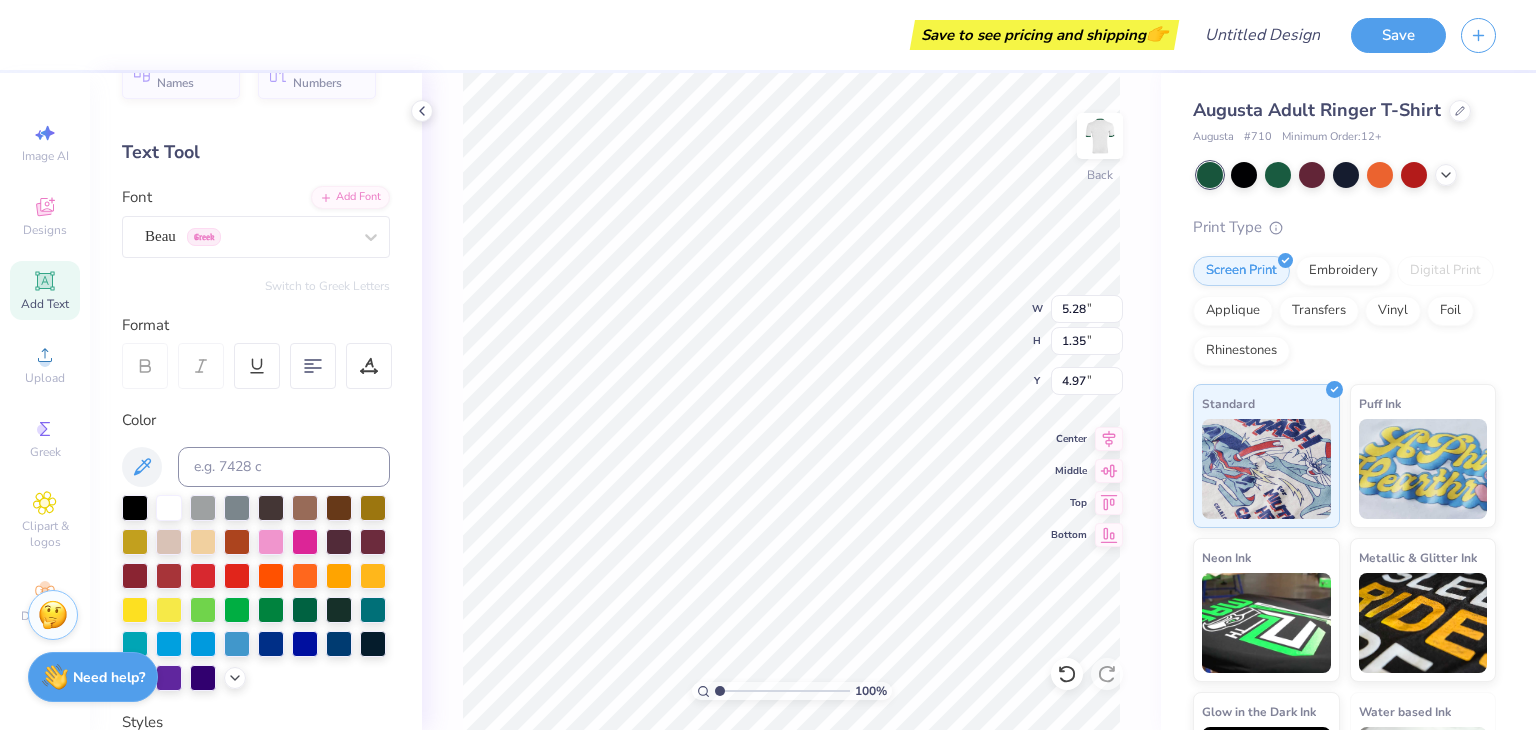 click at bounding box center [248, 236] 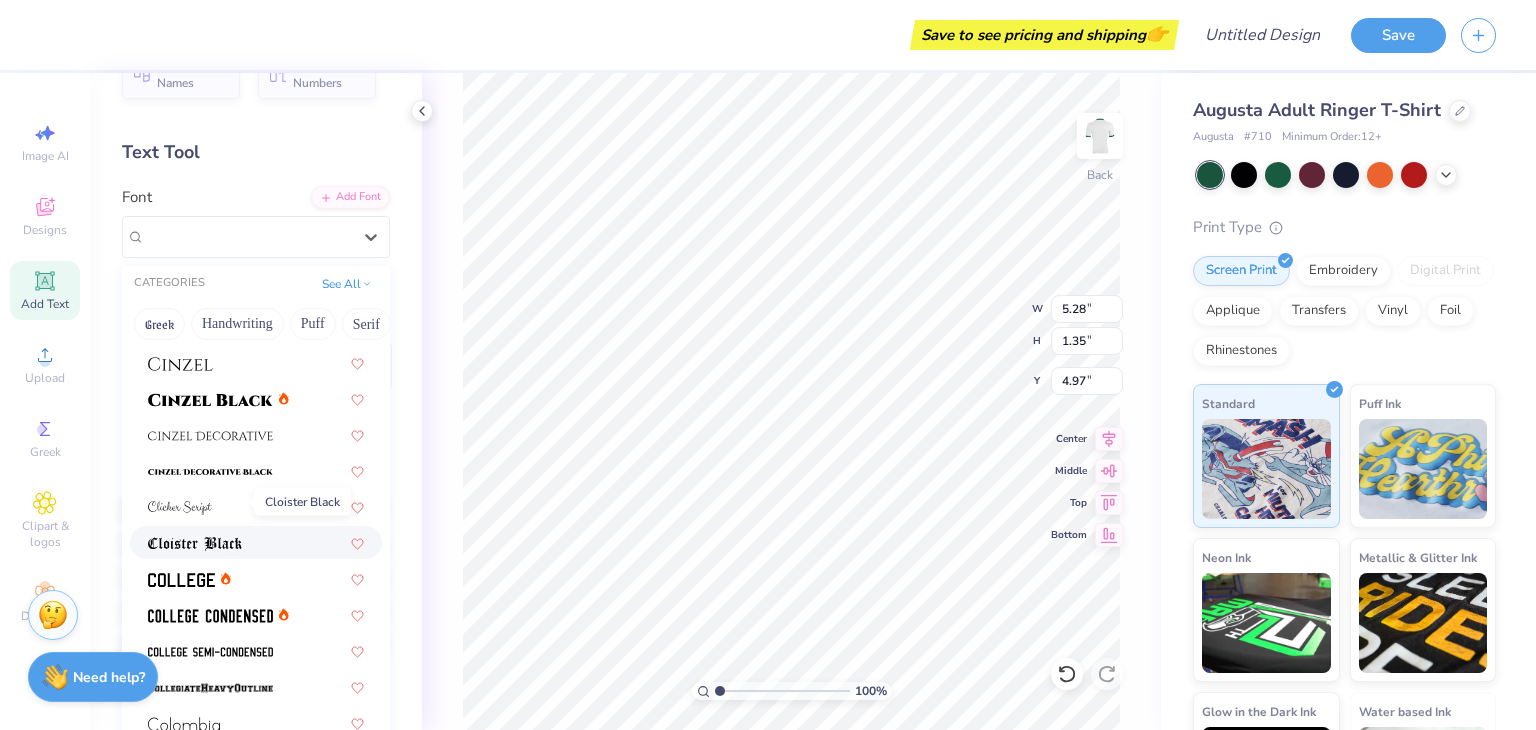 scroll, scrollTop: 2512, scrollLeft: 0, axis: vertical 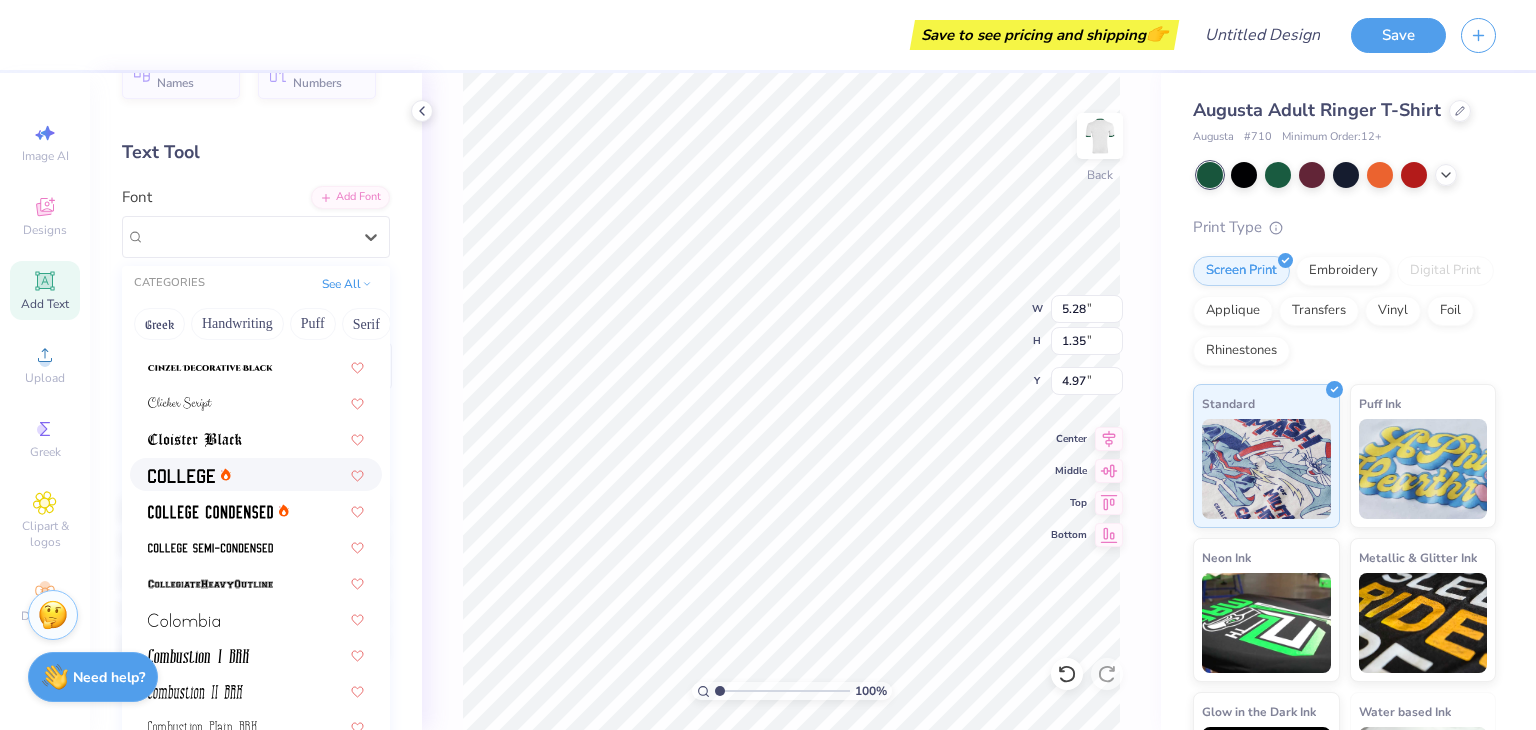 click at bounding box center [256, 474] 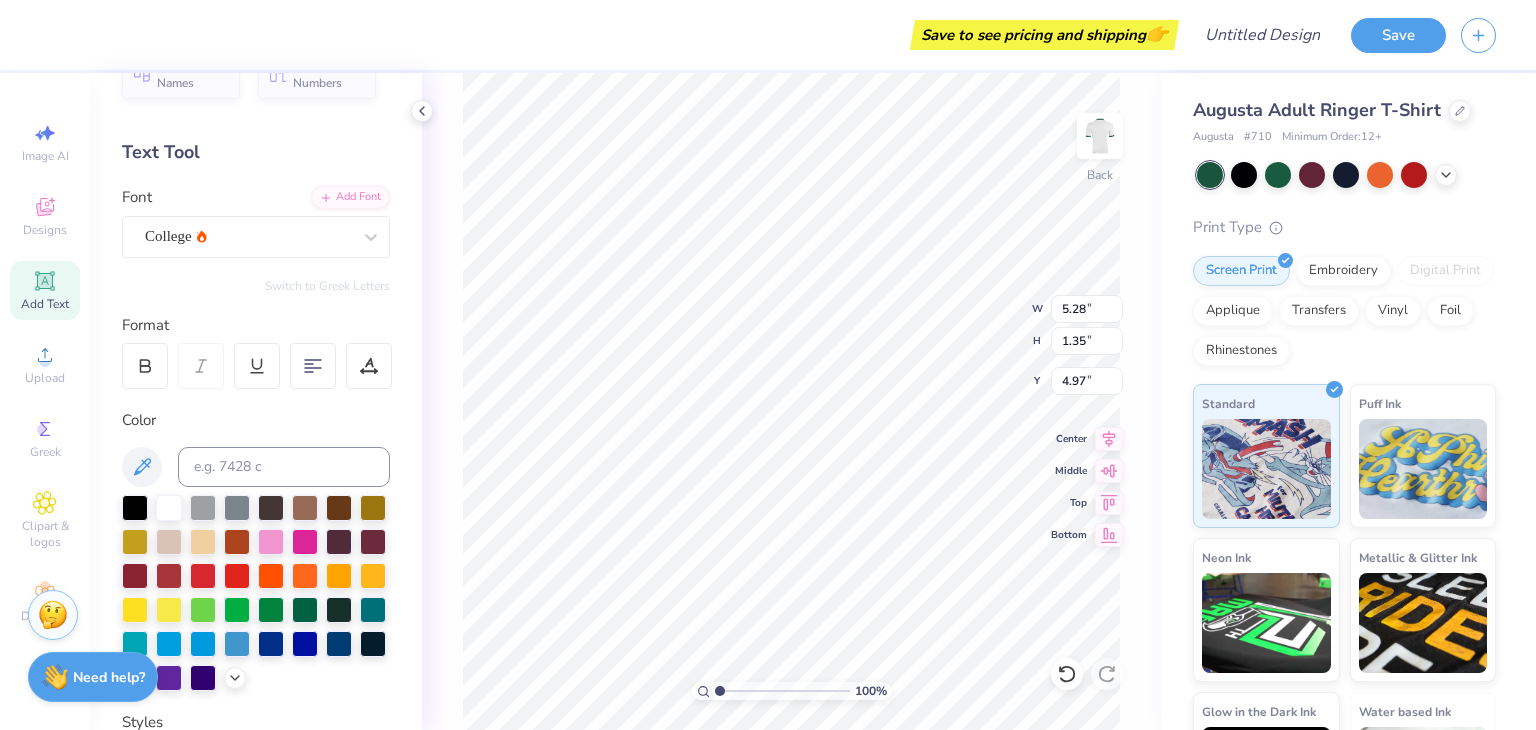 click 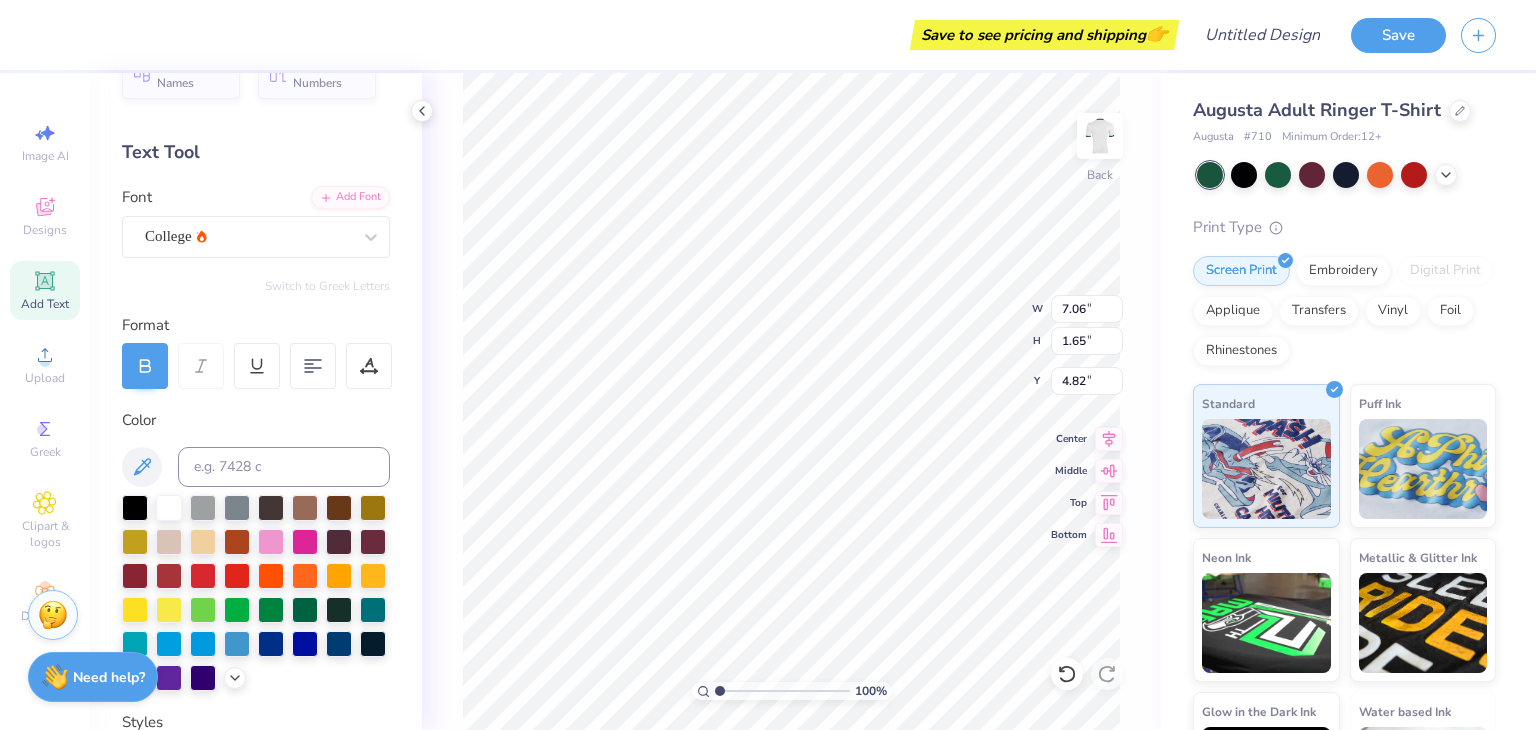 scroll, scrollTop: 16, scrollLeft: 2, axis: both 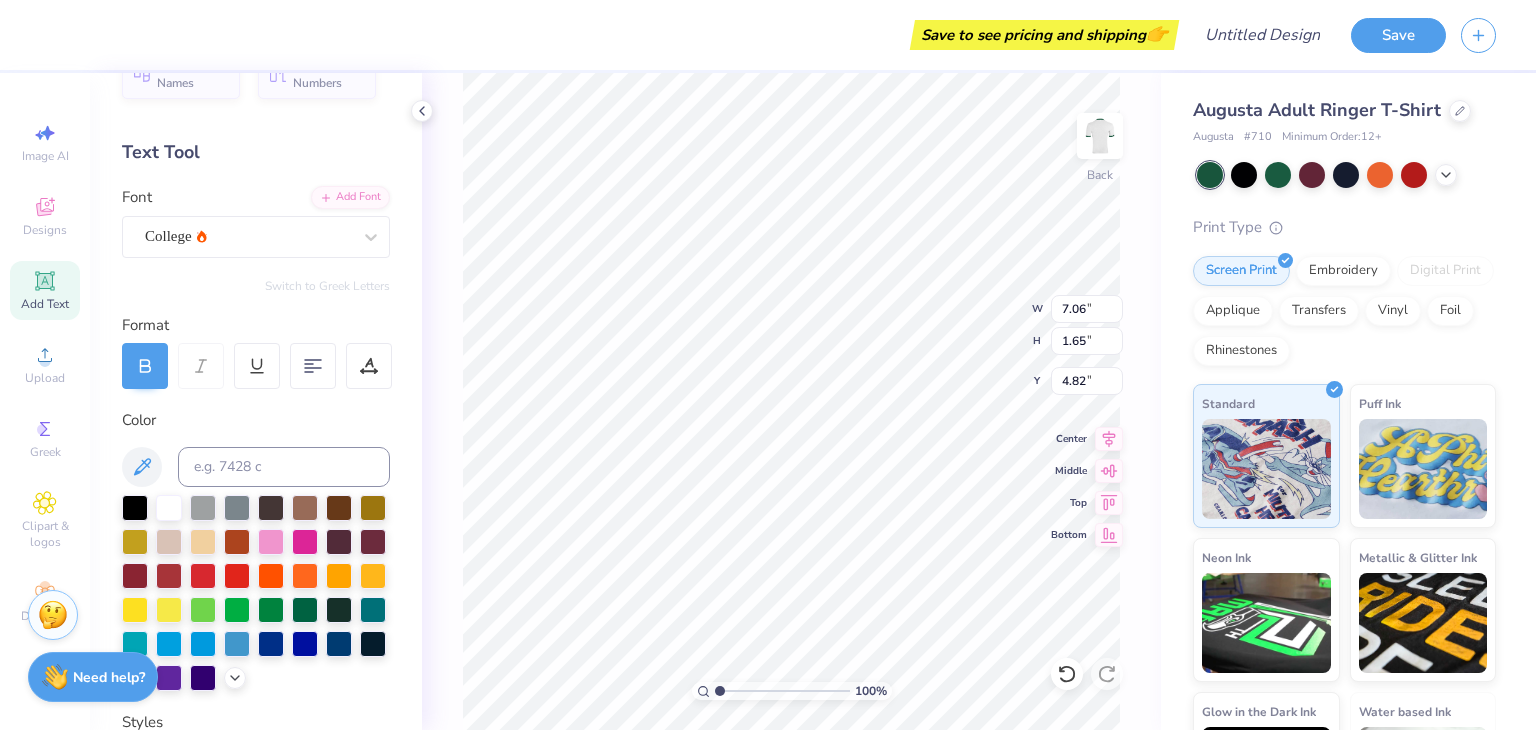 type on "TRI DELTA" 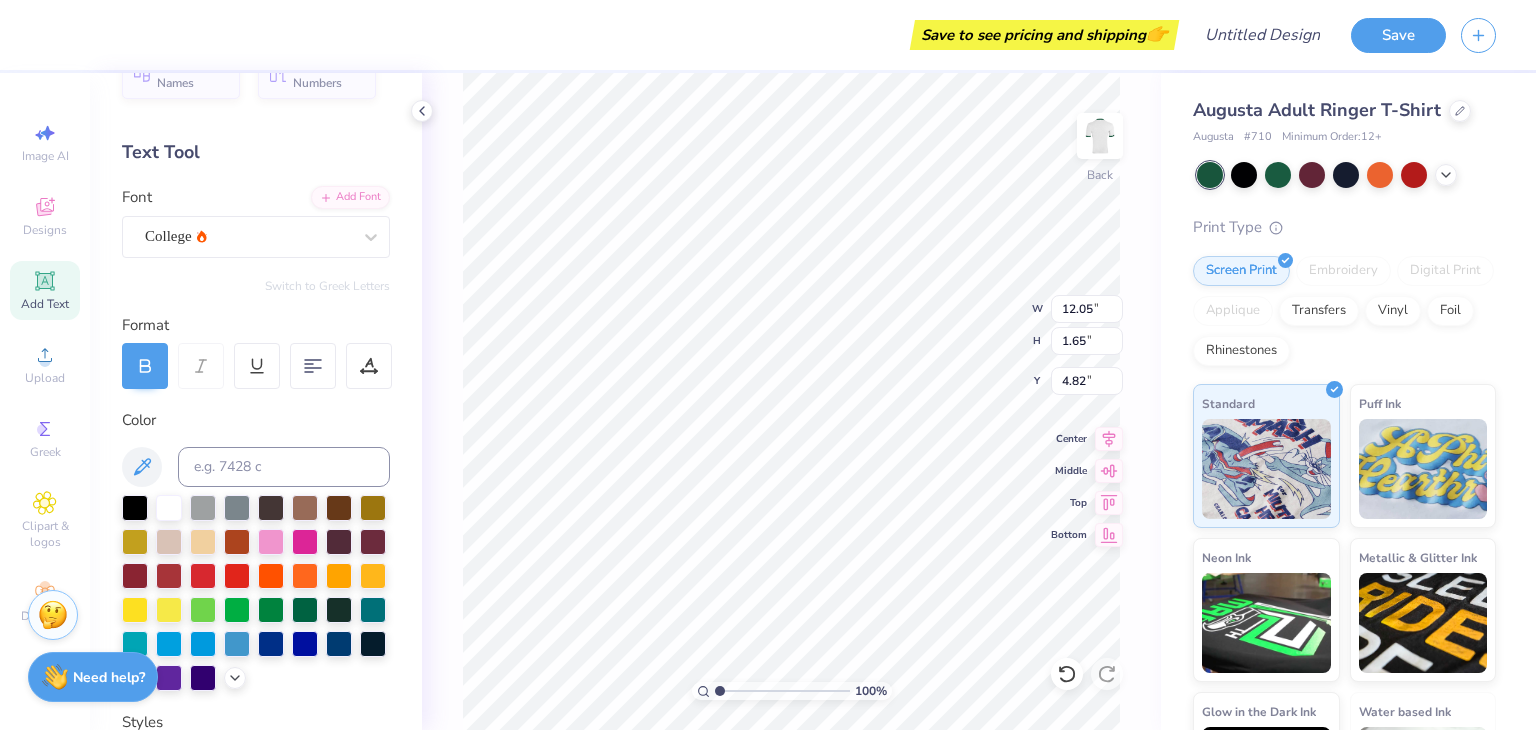 type on "5.47" 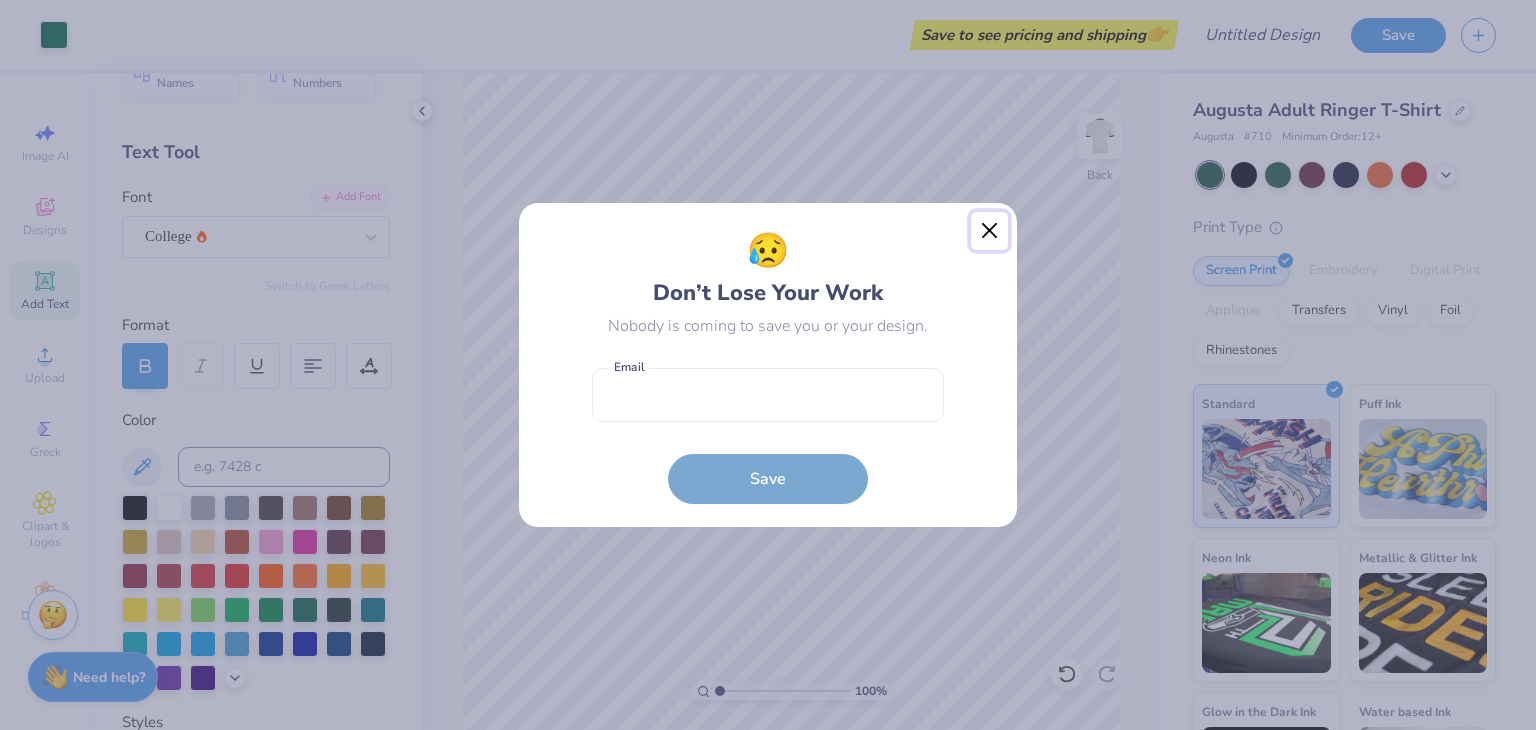 click at bounding box center [990, 231] 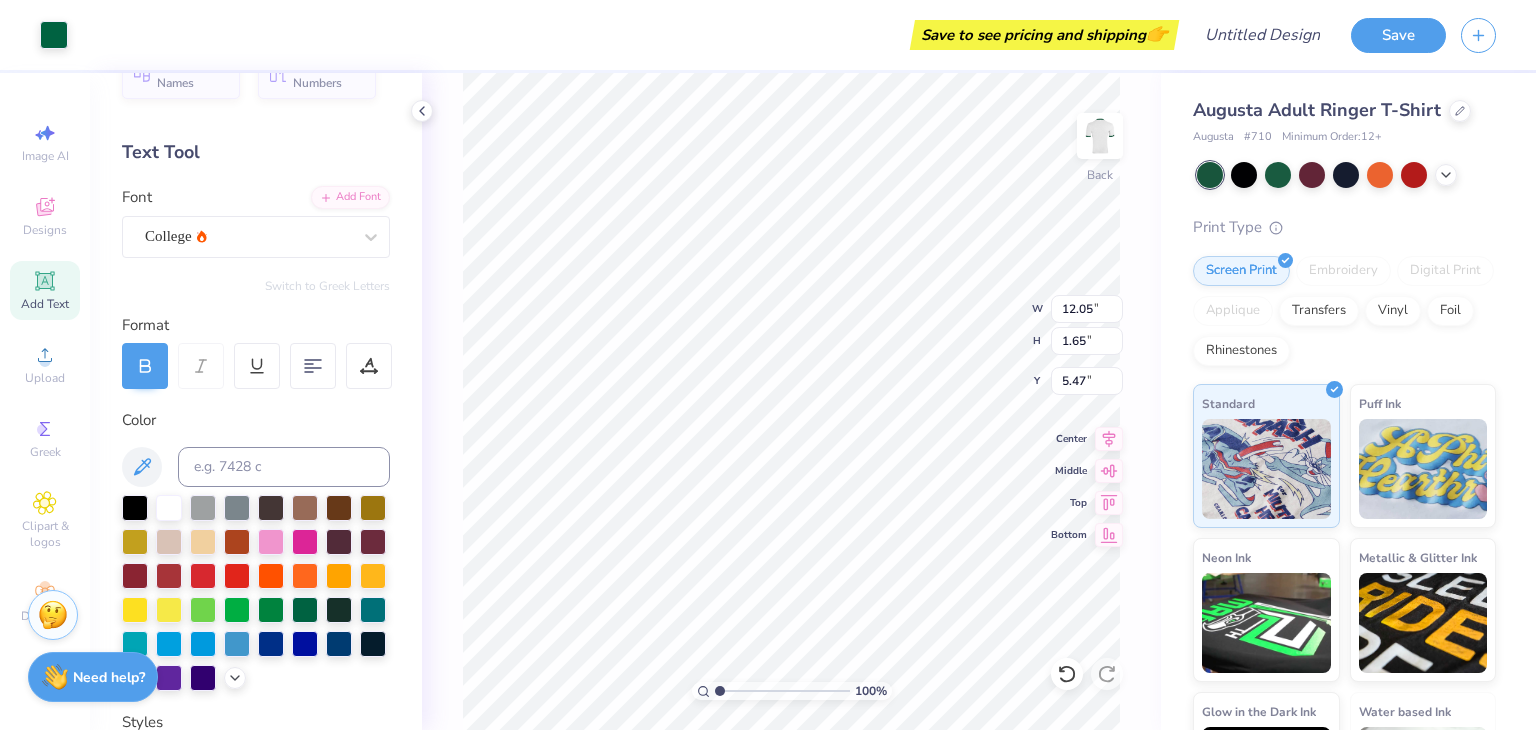 scroll, scrollTop: 16, scrollLeft: 2, axis: both 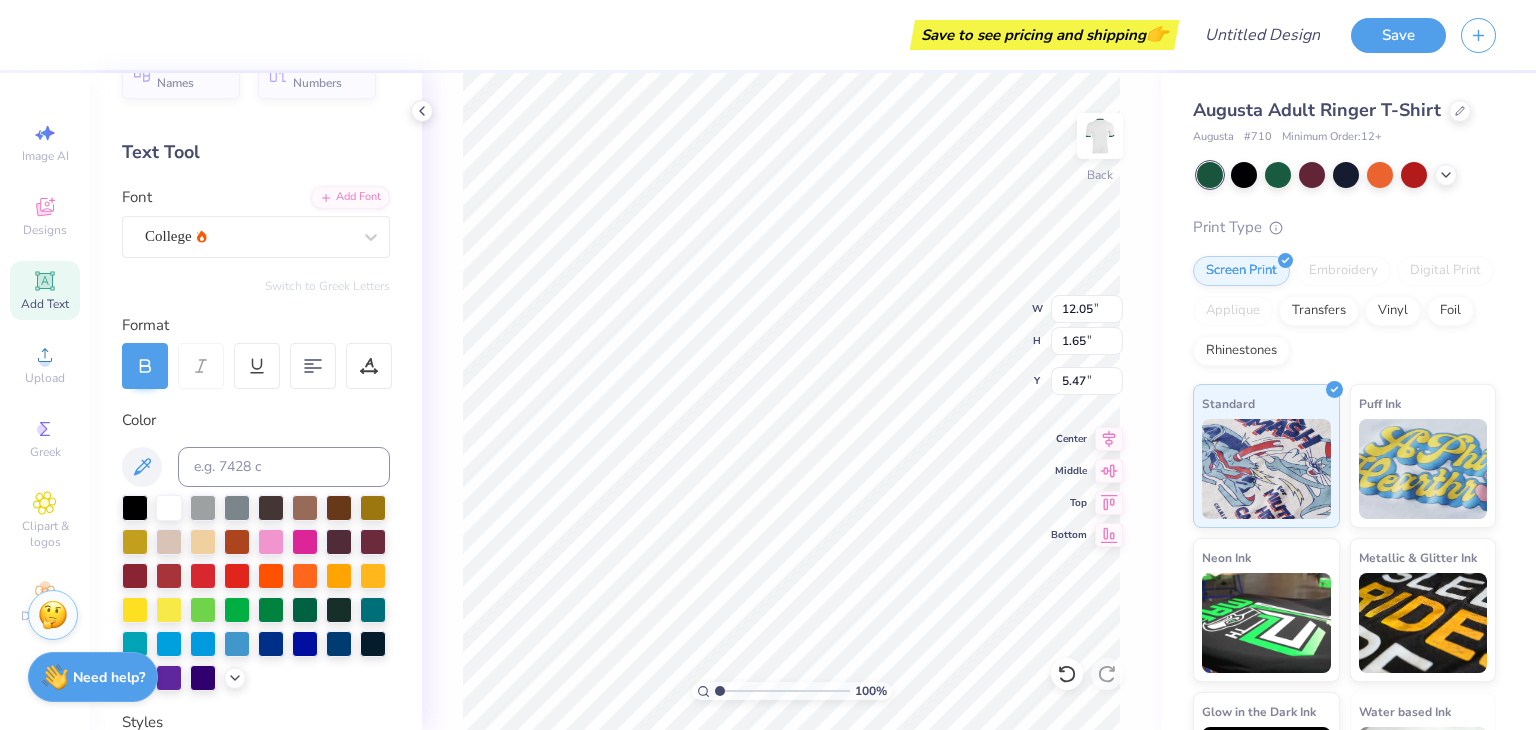 click on "College" at bounding box center [248, 236] 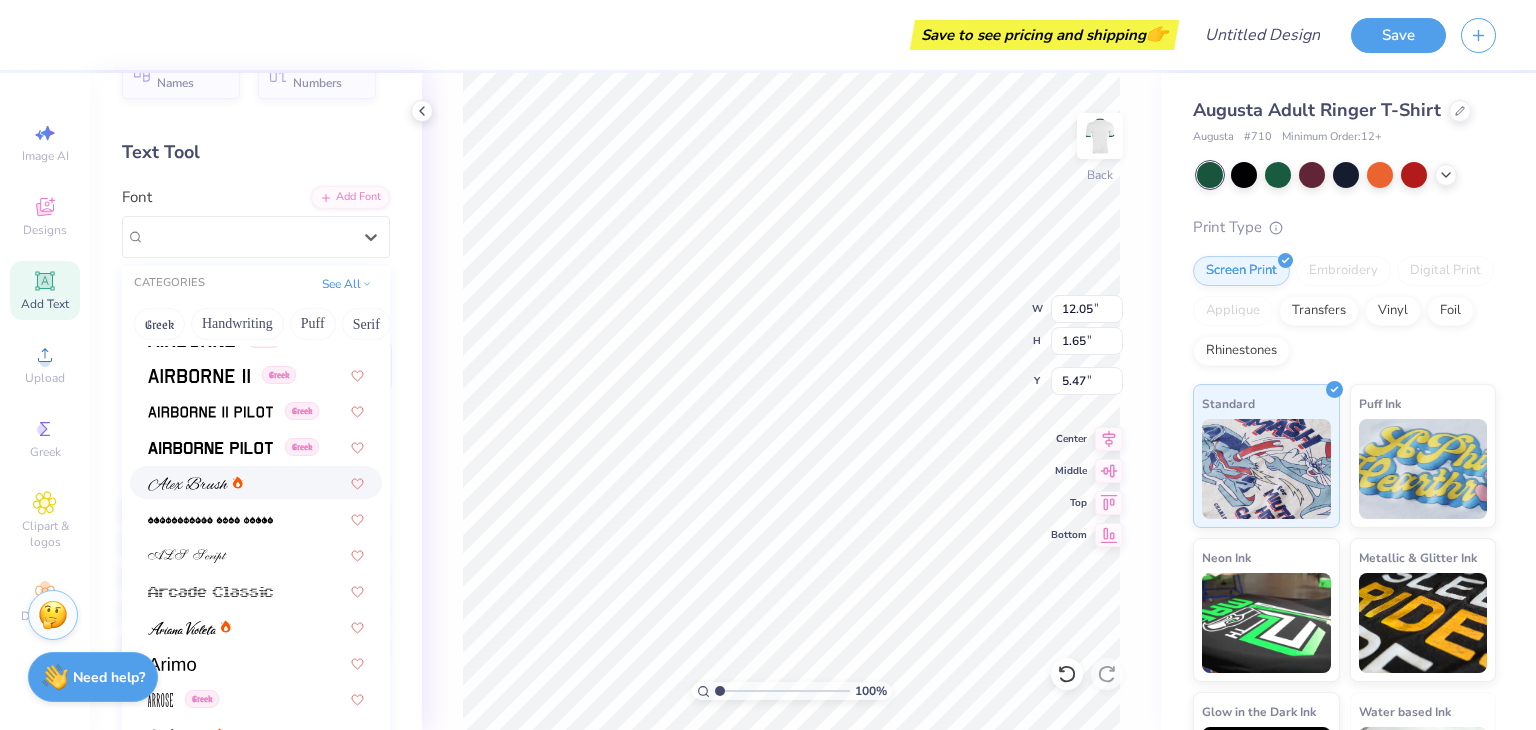 scroll, scrollTop: 383, scrollLeft: 0, axis: vertical 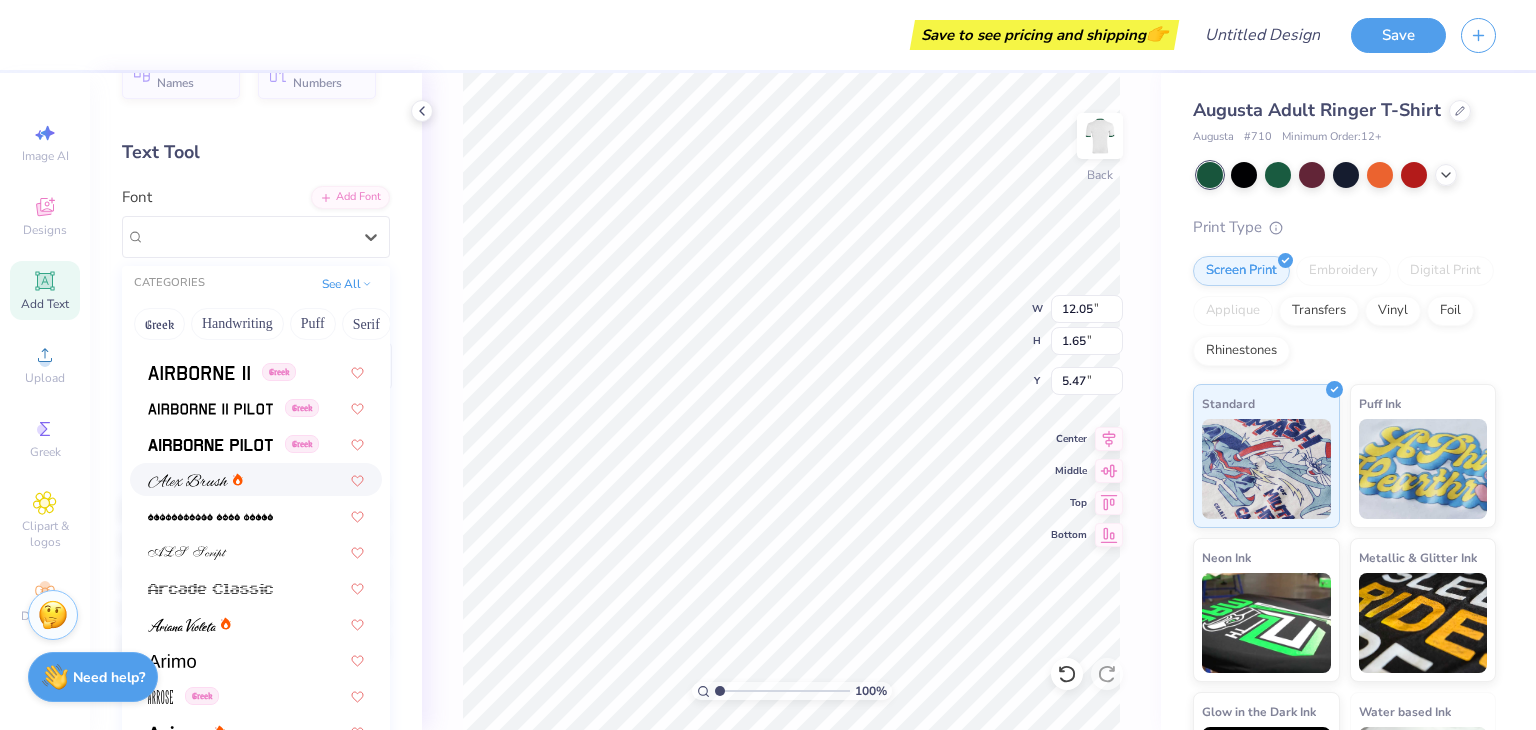 click at bounding box center [256, 479] 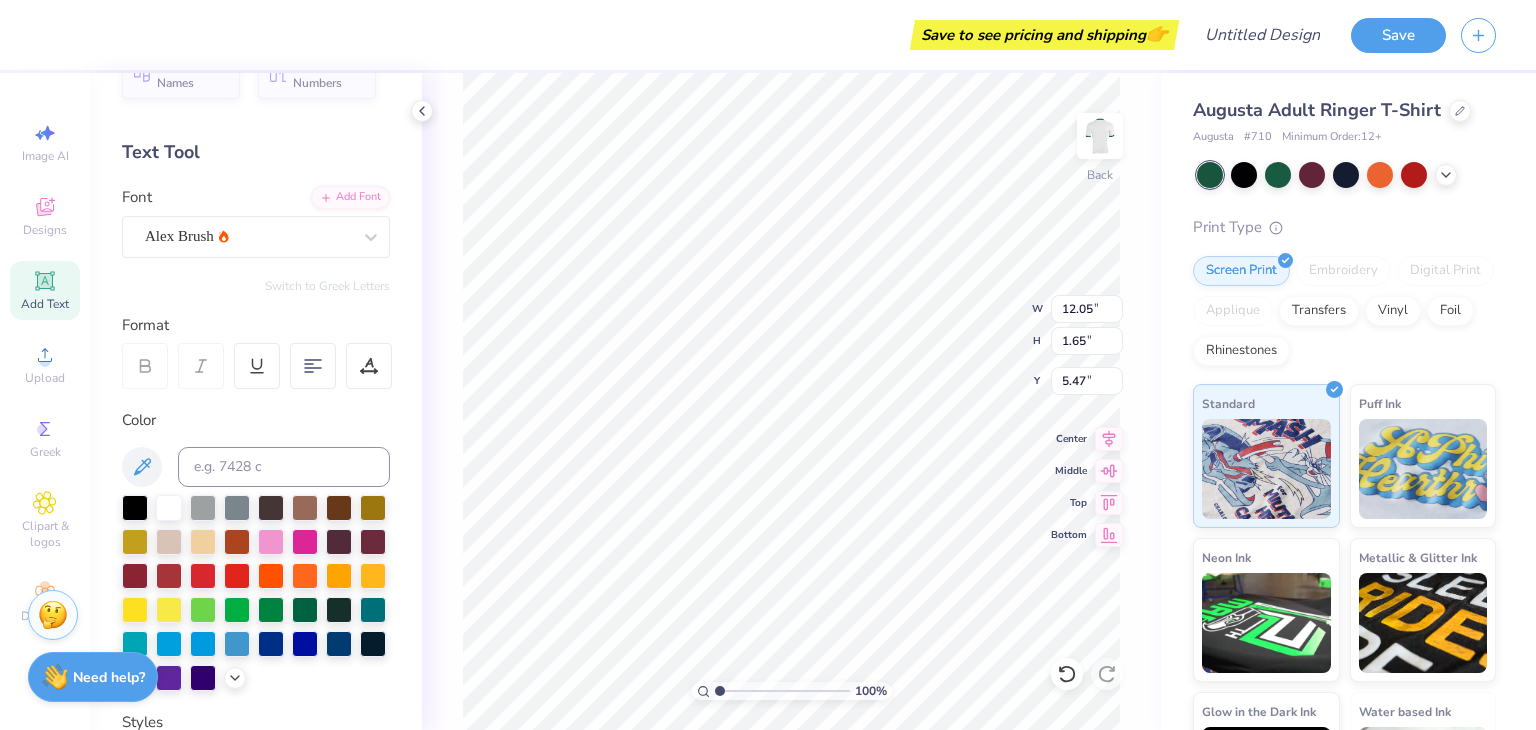 click on "Alex Brush" at bounding box center (248, 236) 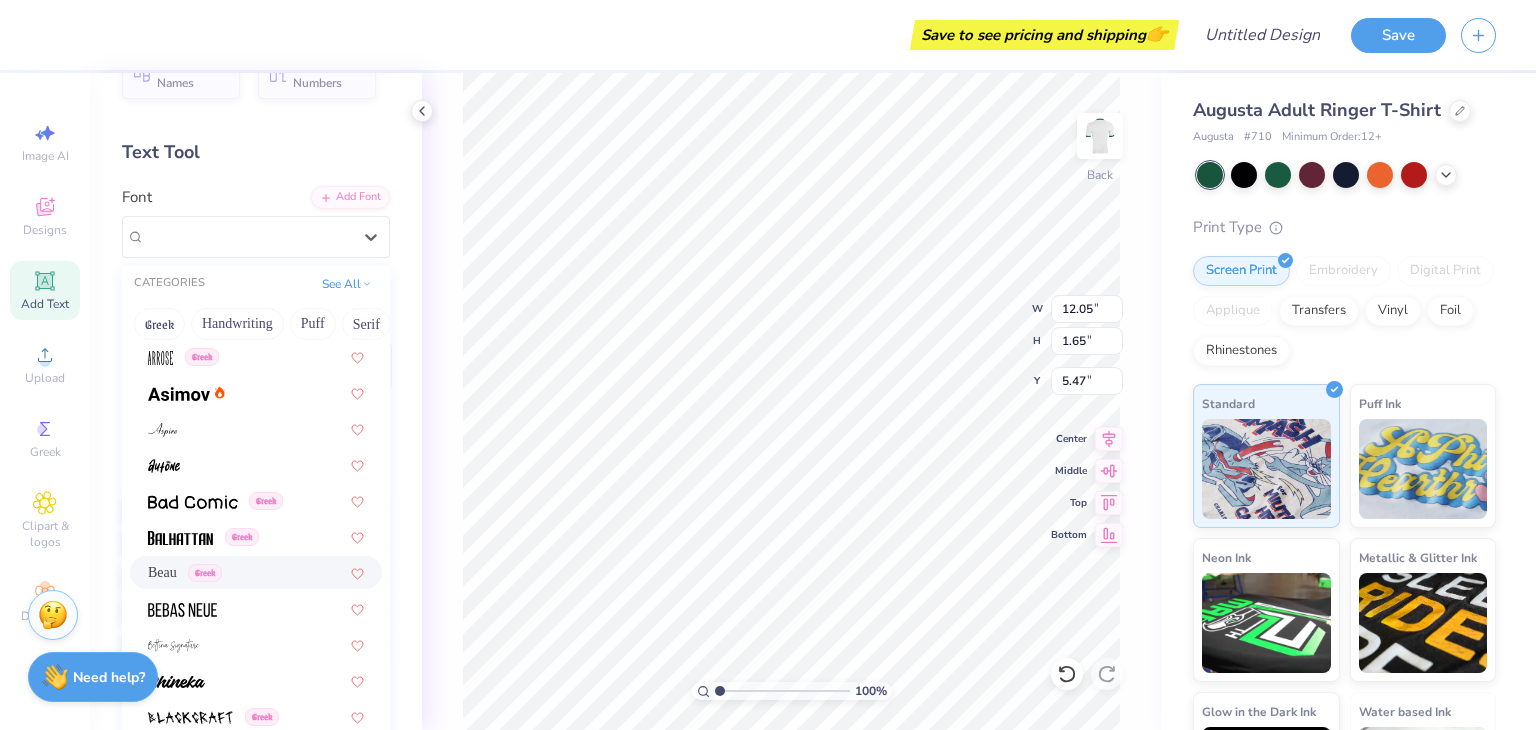 scroll, scrollTop: 723, scrollLeft: 0, axis: vertical 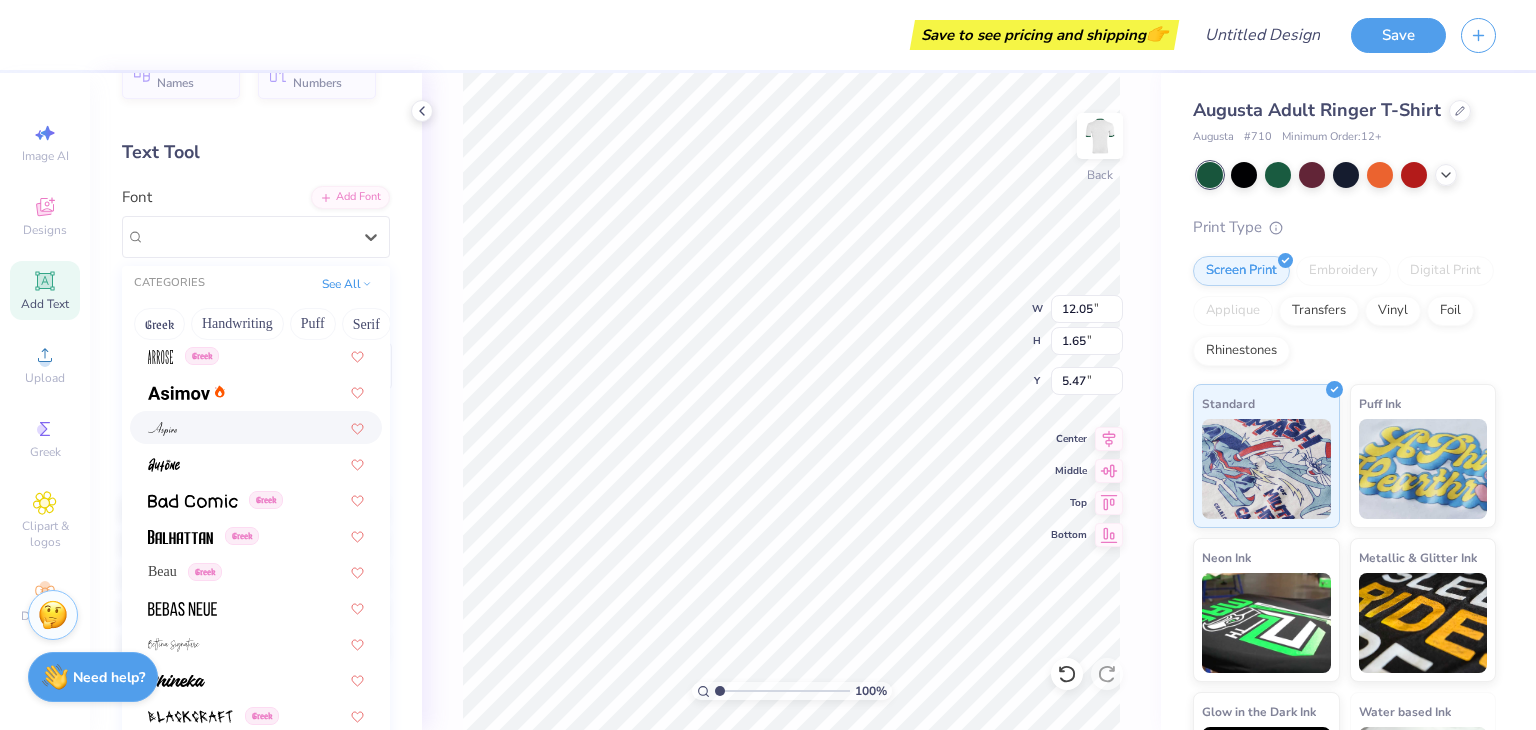click at bounding box center [162, 427] 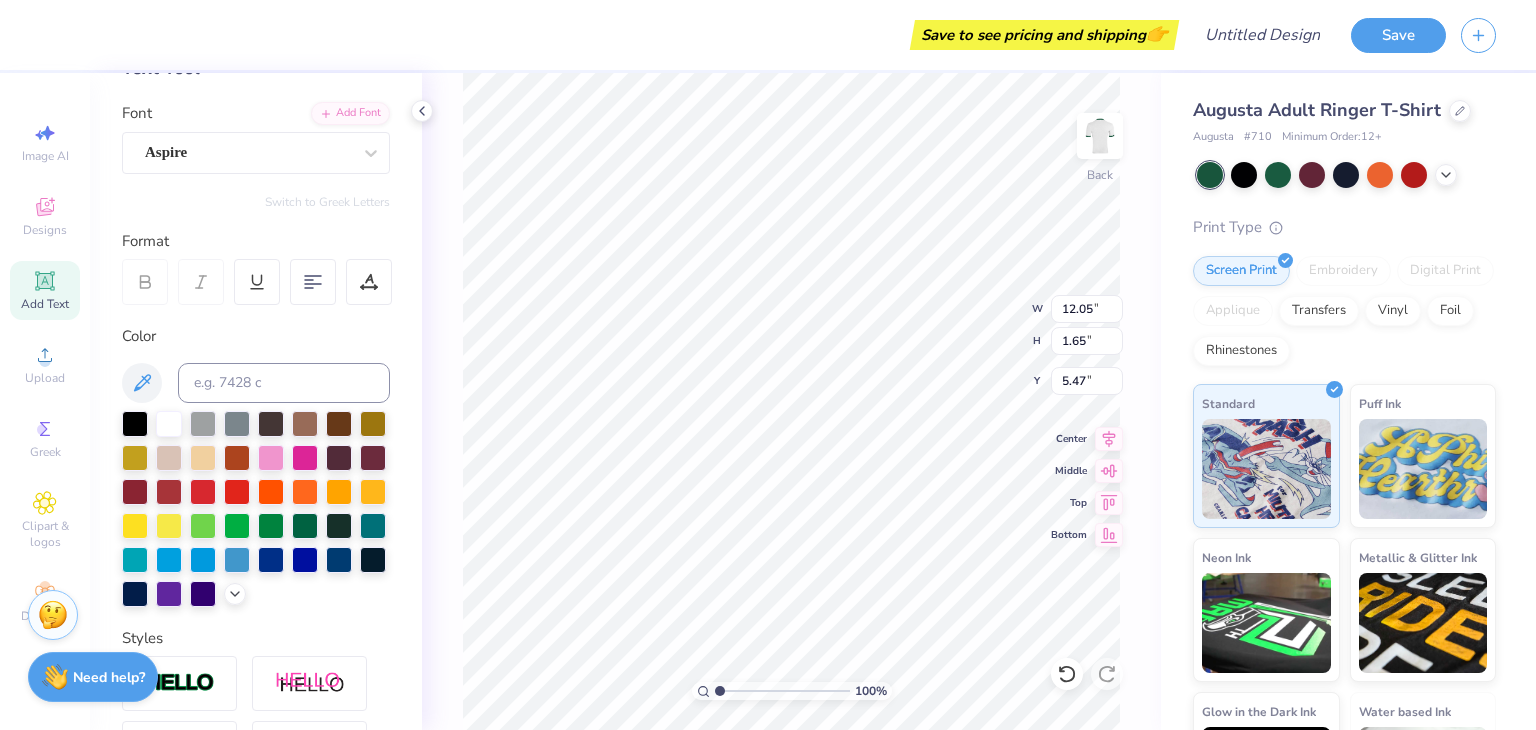 scroll, scrollTop: 128, scrollLeft: 0, axis: vertical 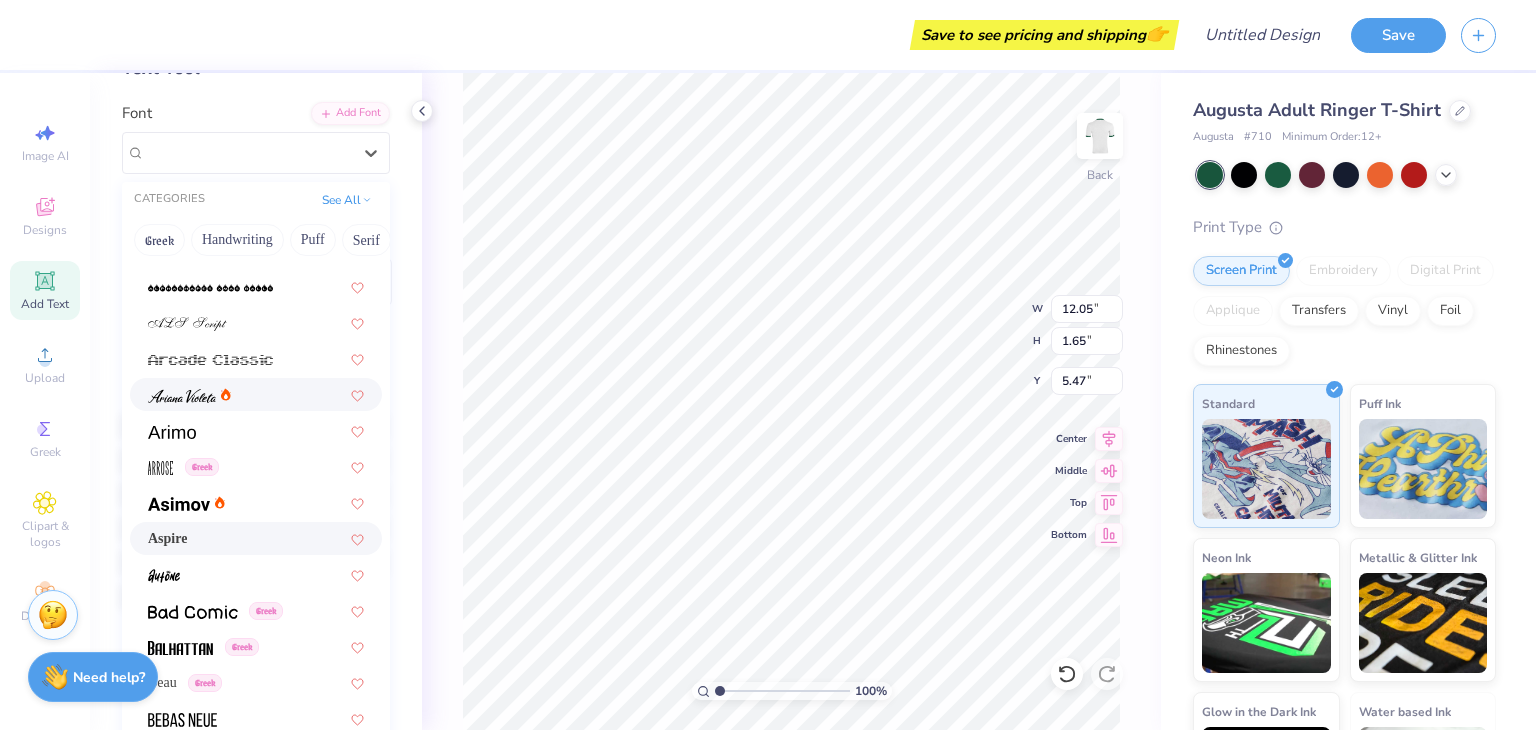 click at bounding box center [182, 396] 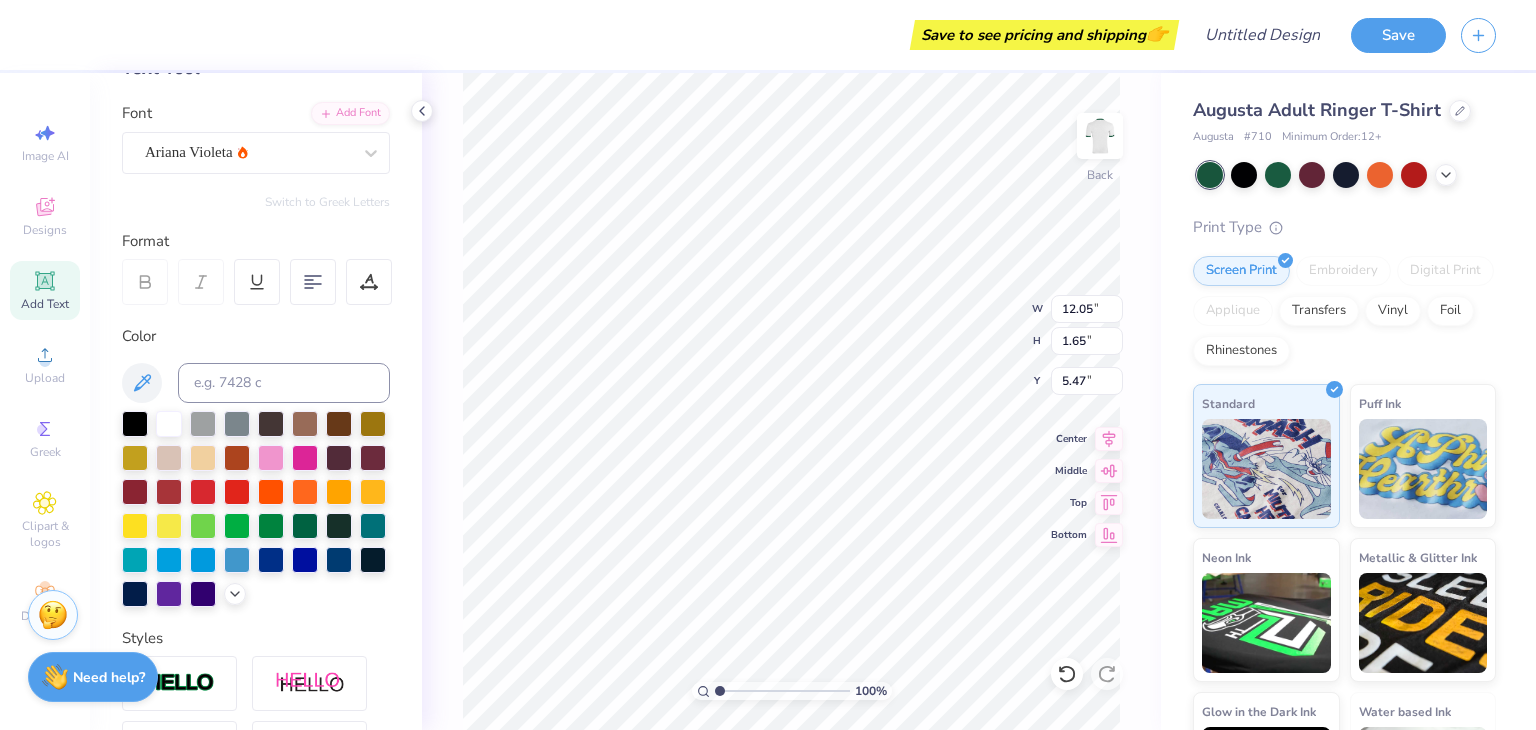 click on "Ariana Violeta" at bounding box center (248, 152) 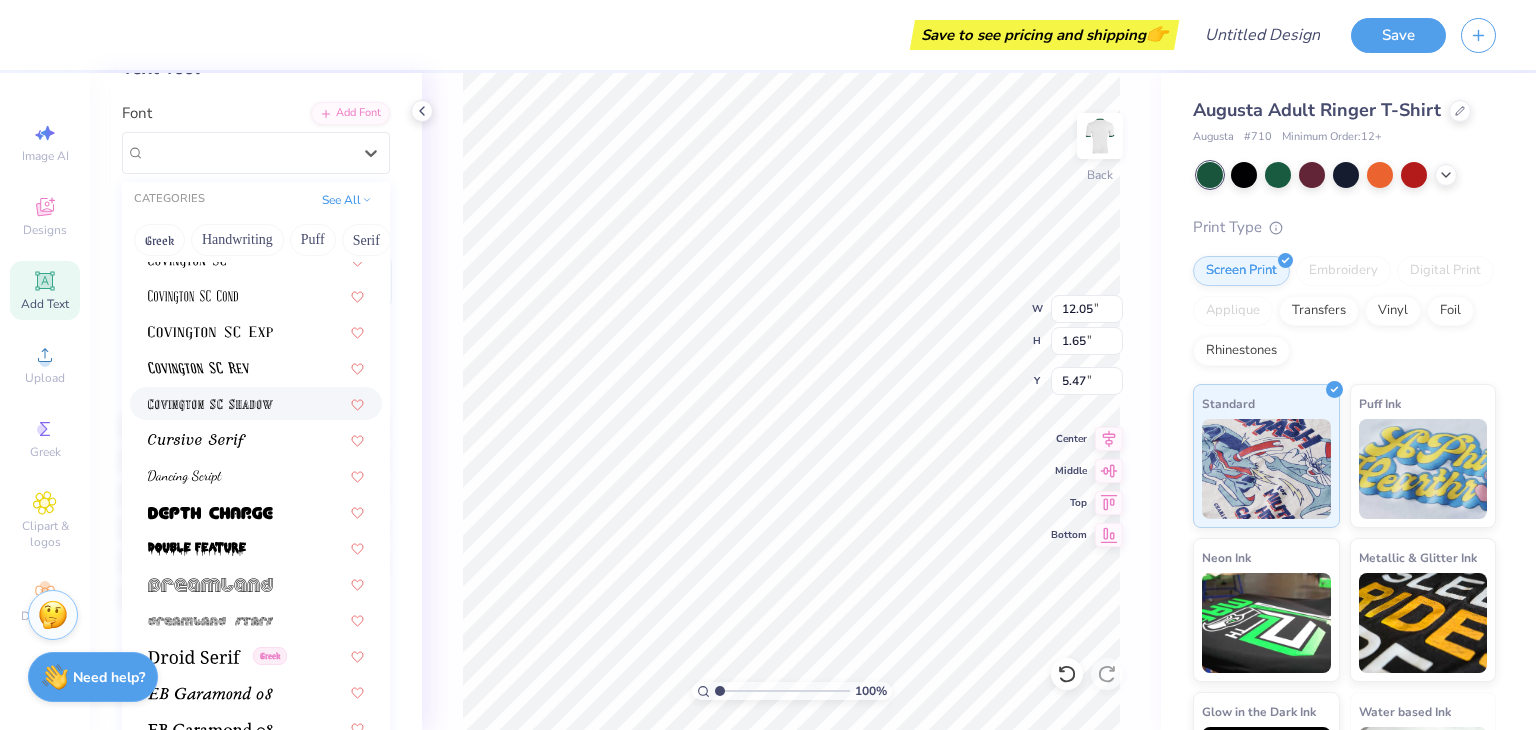 scroll, scrollTop: 3218, scrollLeft: 0, axis: vertical 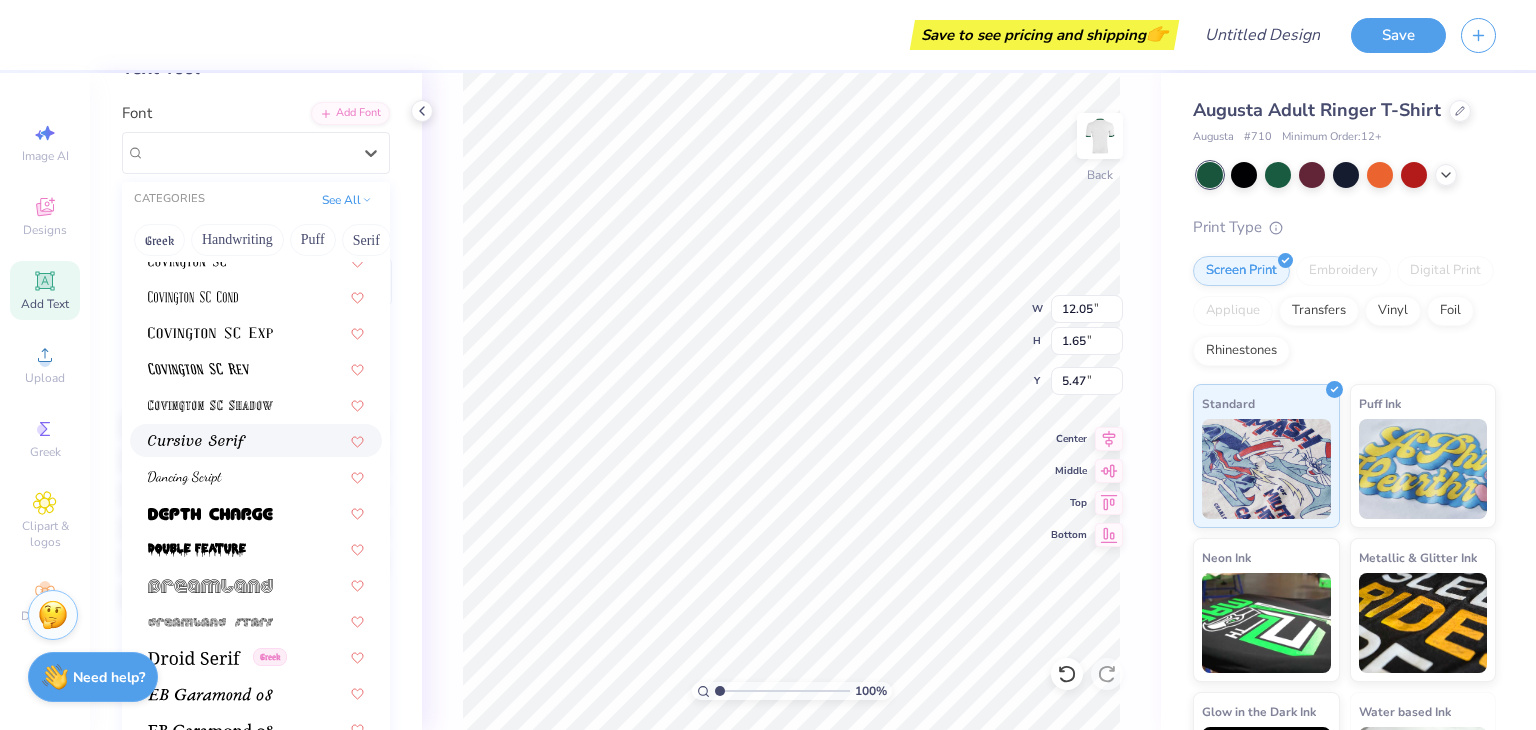 click at bounding box center (256, 440) 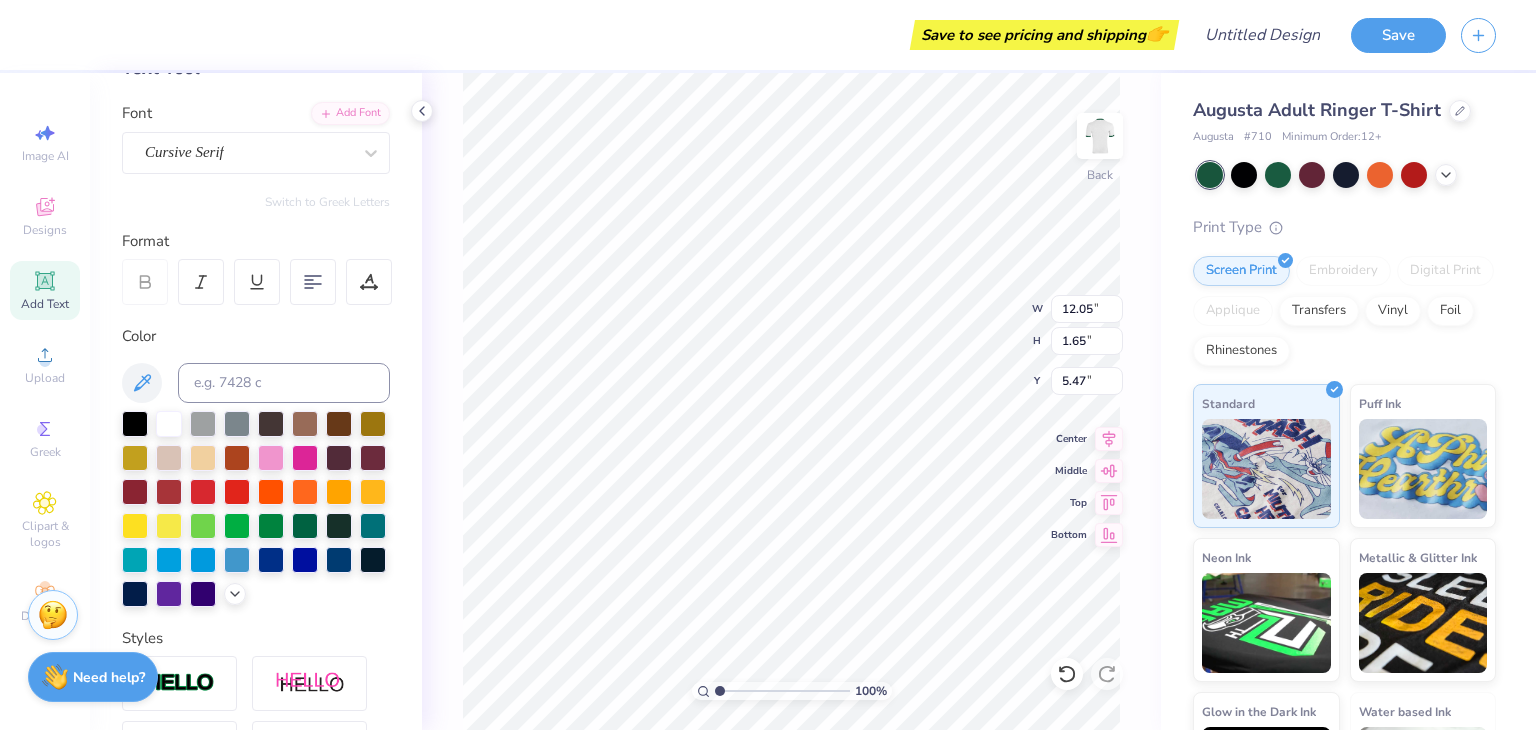 click on "Cursive Serif" at bounding box center [248, 152] 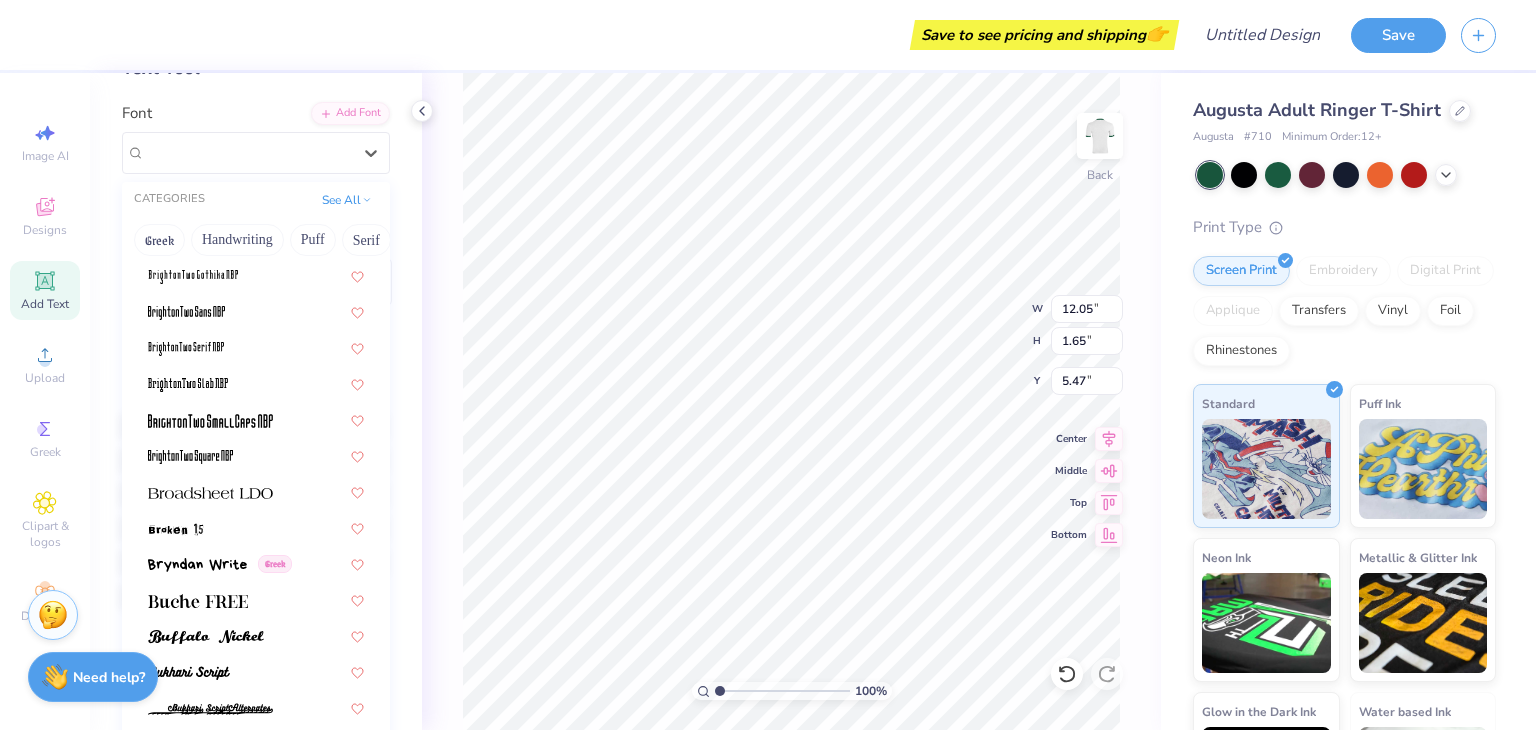 scroll, scrollTop: 1783, scrollLeft: 0, axis: vertical 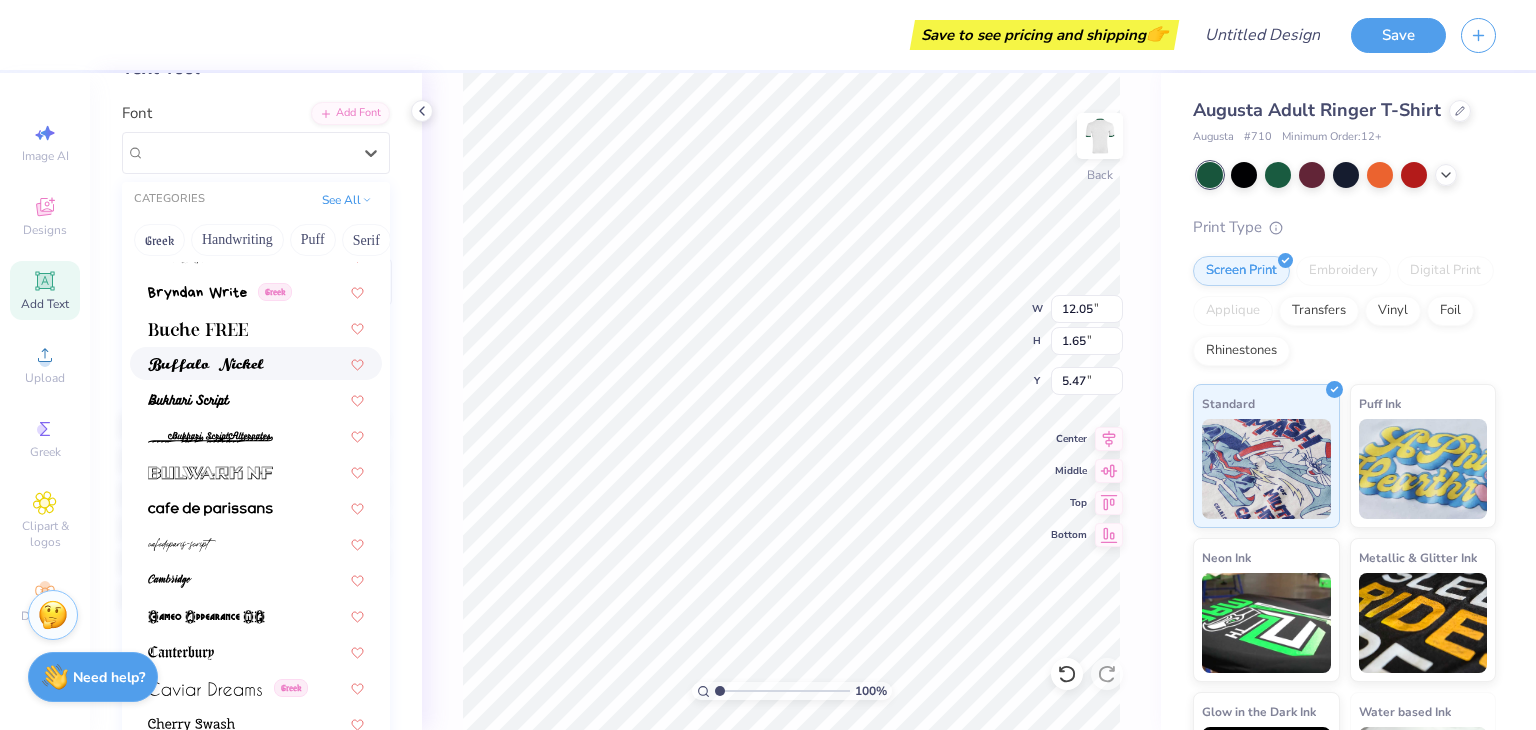 click at bounding box center (206, 365) 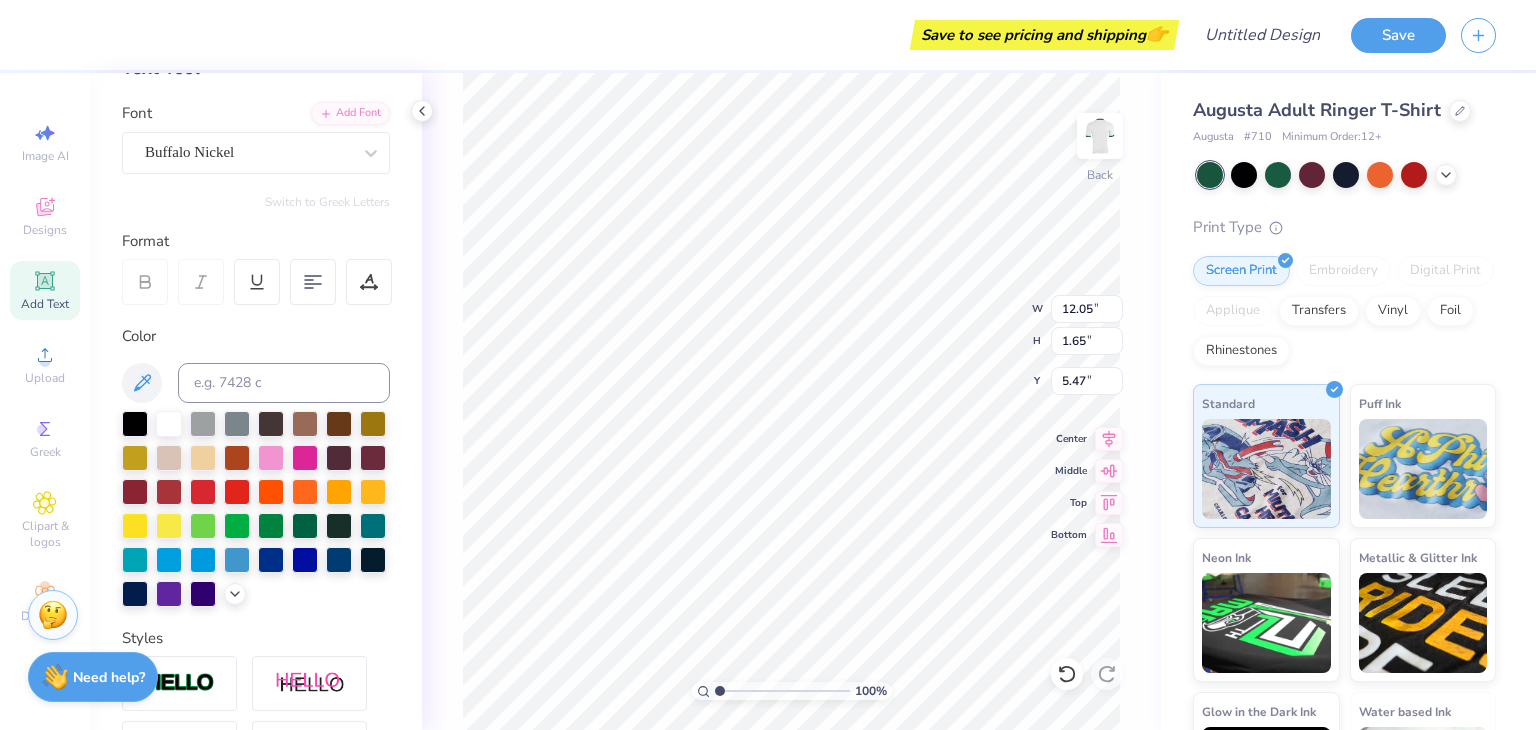 click on "Buffalo Nickel" at bounding box center (248, 152) 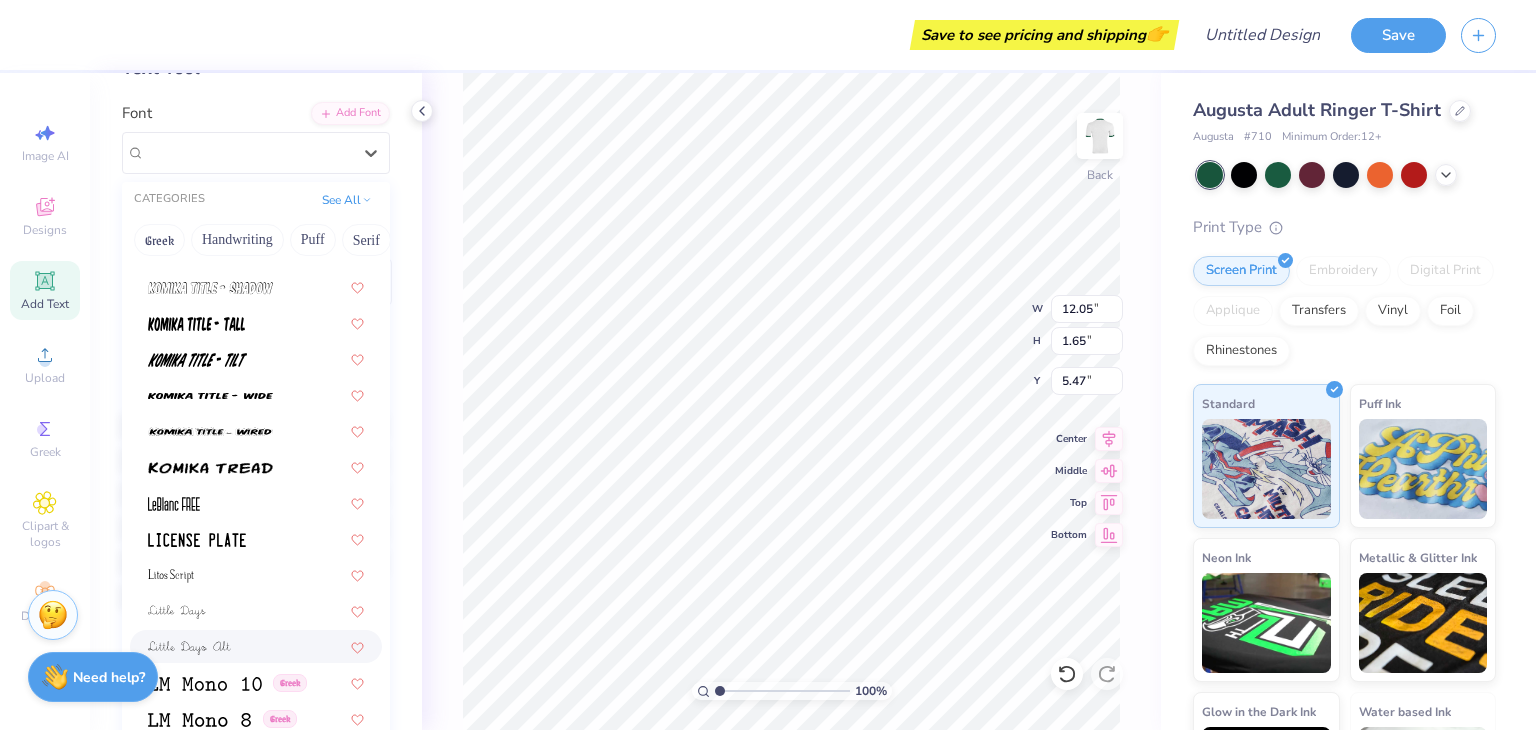 scroll, scrollTop: 6584, scrollLeft: 0, axis: vertical 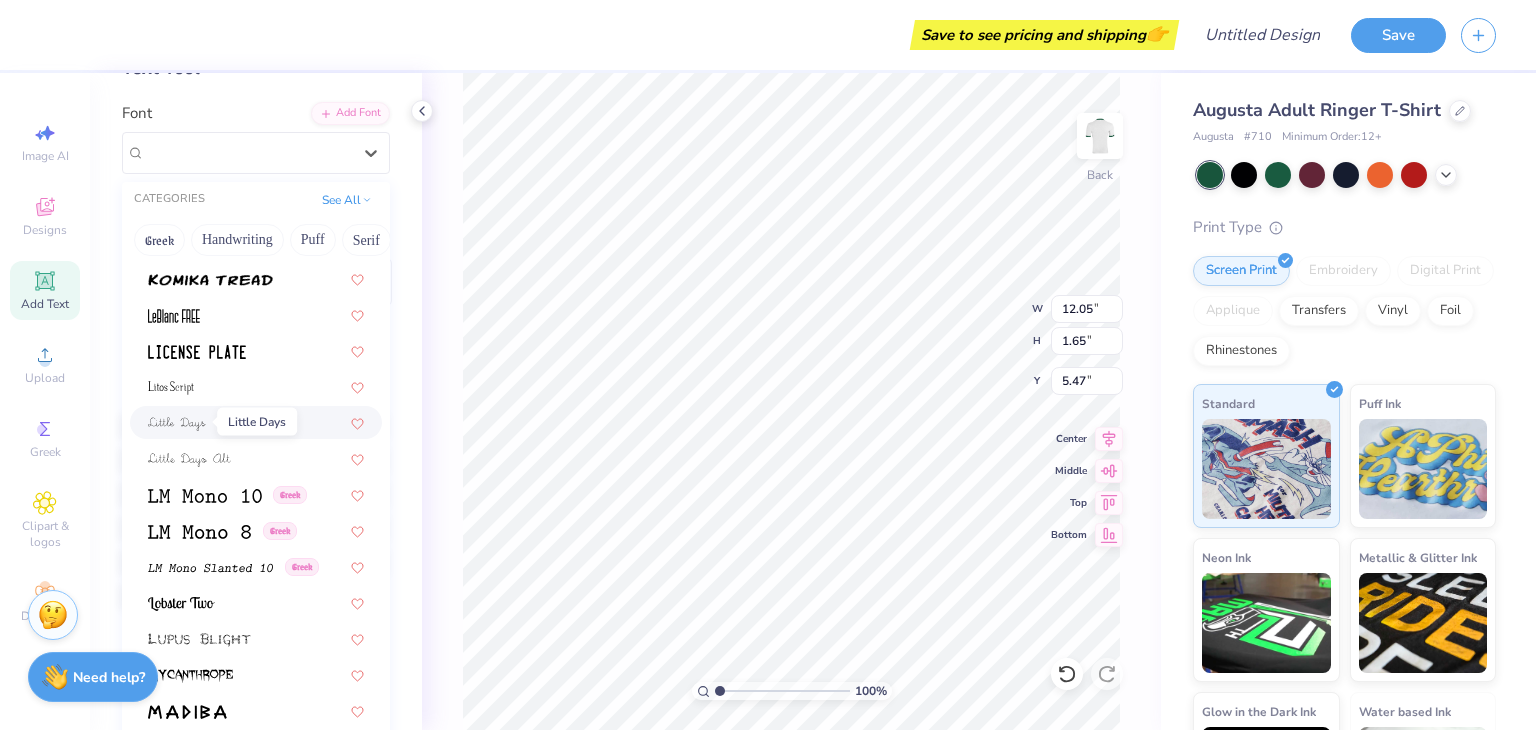 click at bounding box center [177, 424] 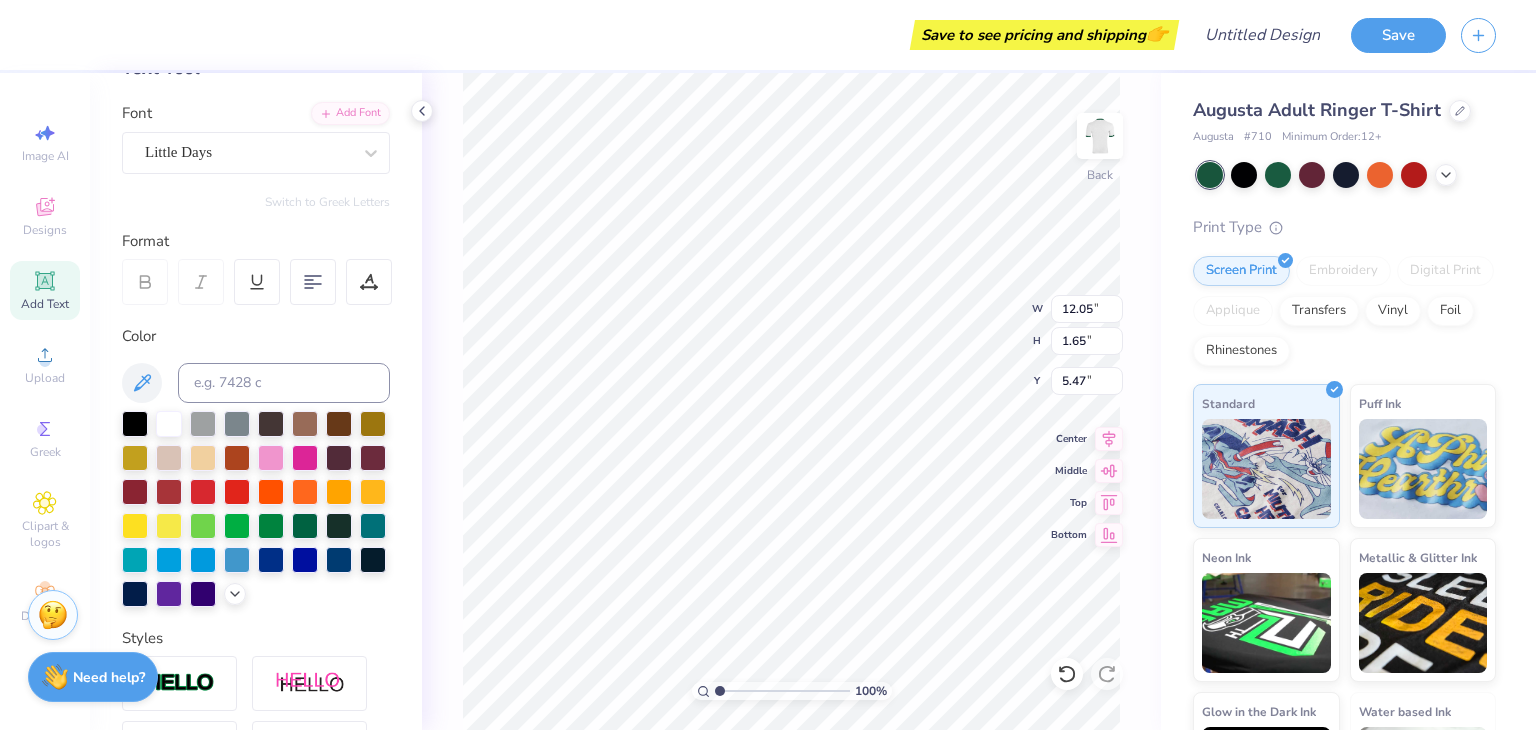 click on "Little Days" at bounding box center [248, 152] 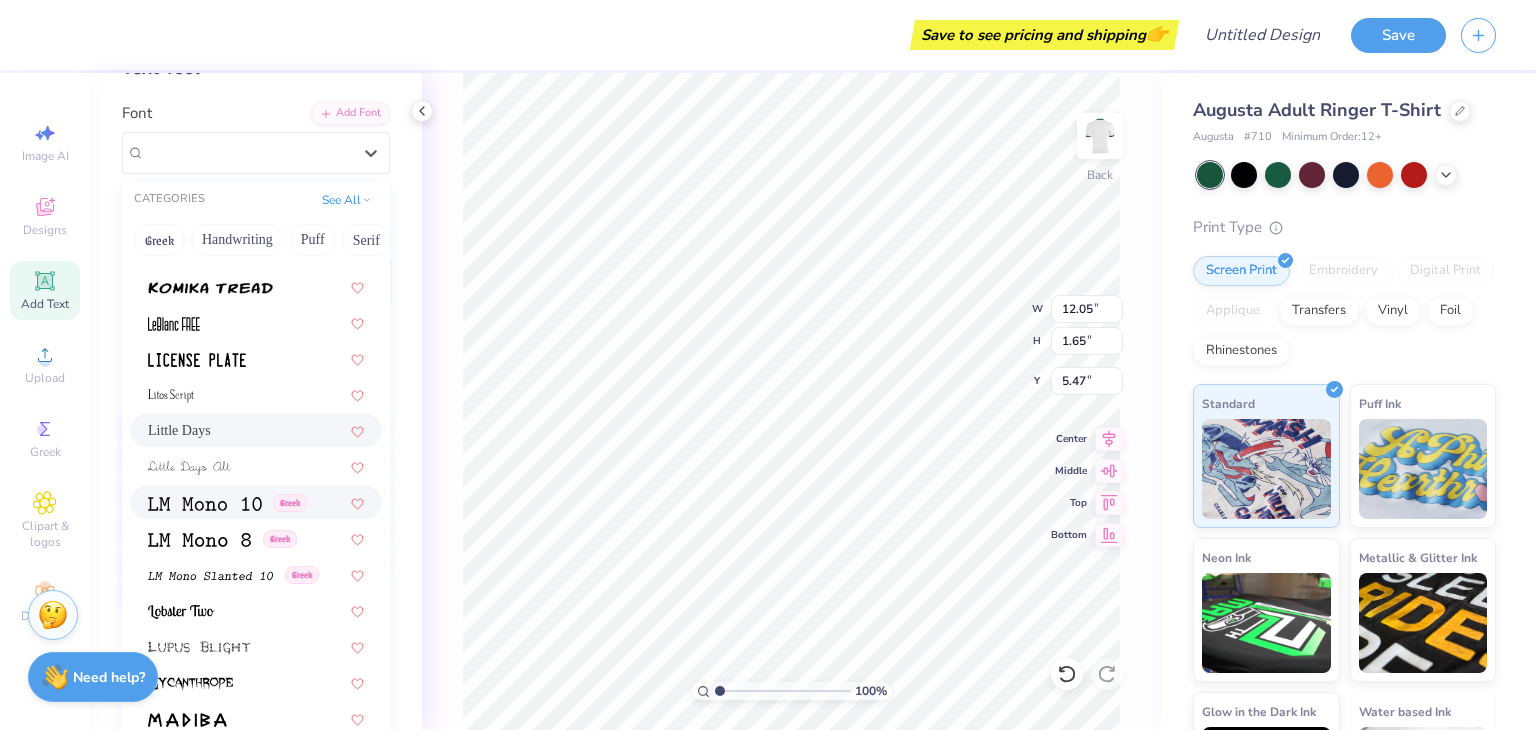scroll, scrollTop: 6824, scrollLeft: 0, axis: vertical 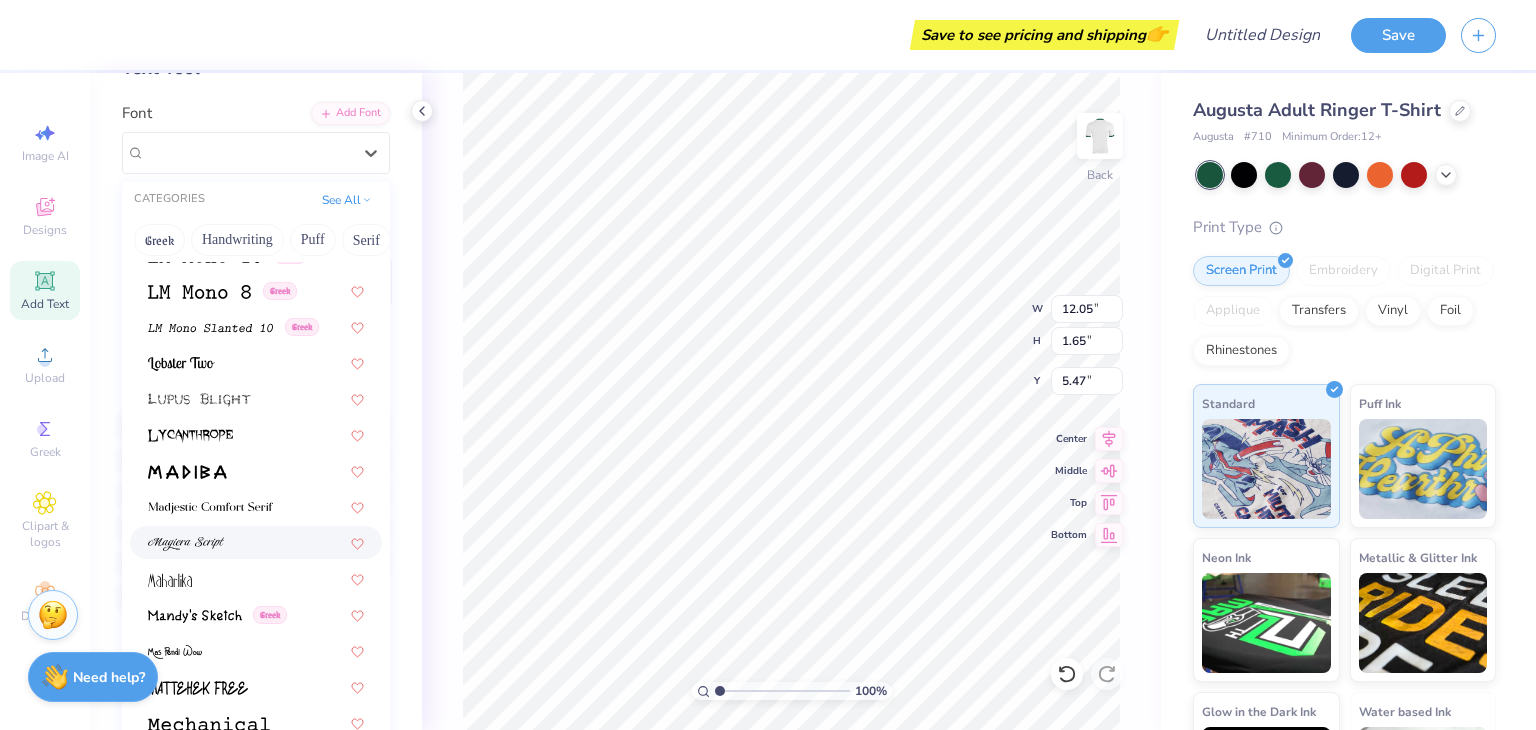 click at bounding box center (186, 544) 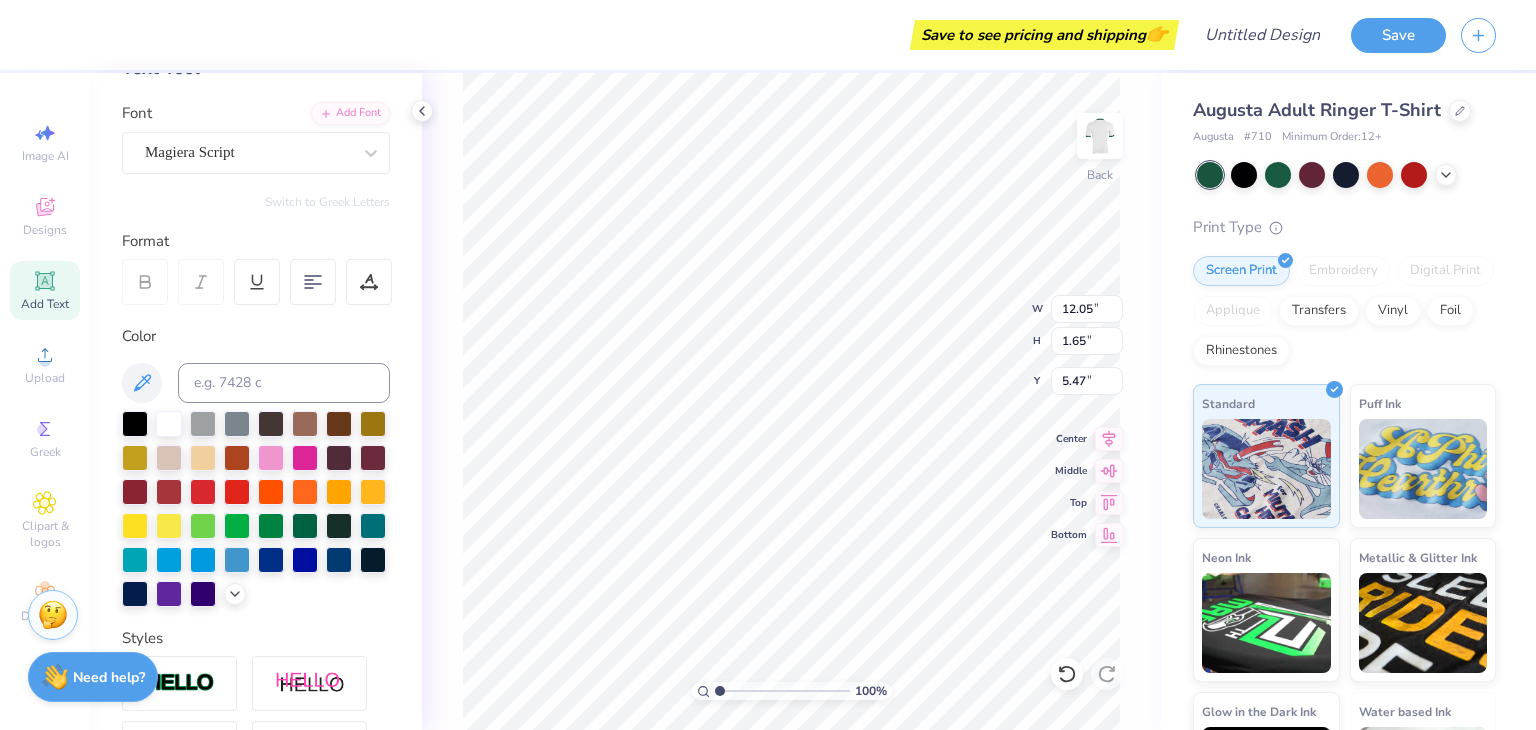 click on "Magiera Script" at bounding box center [248, 152] 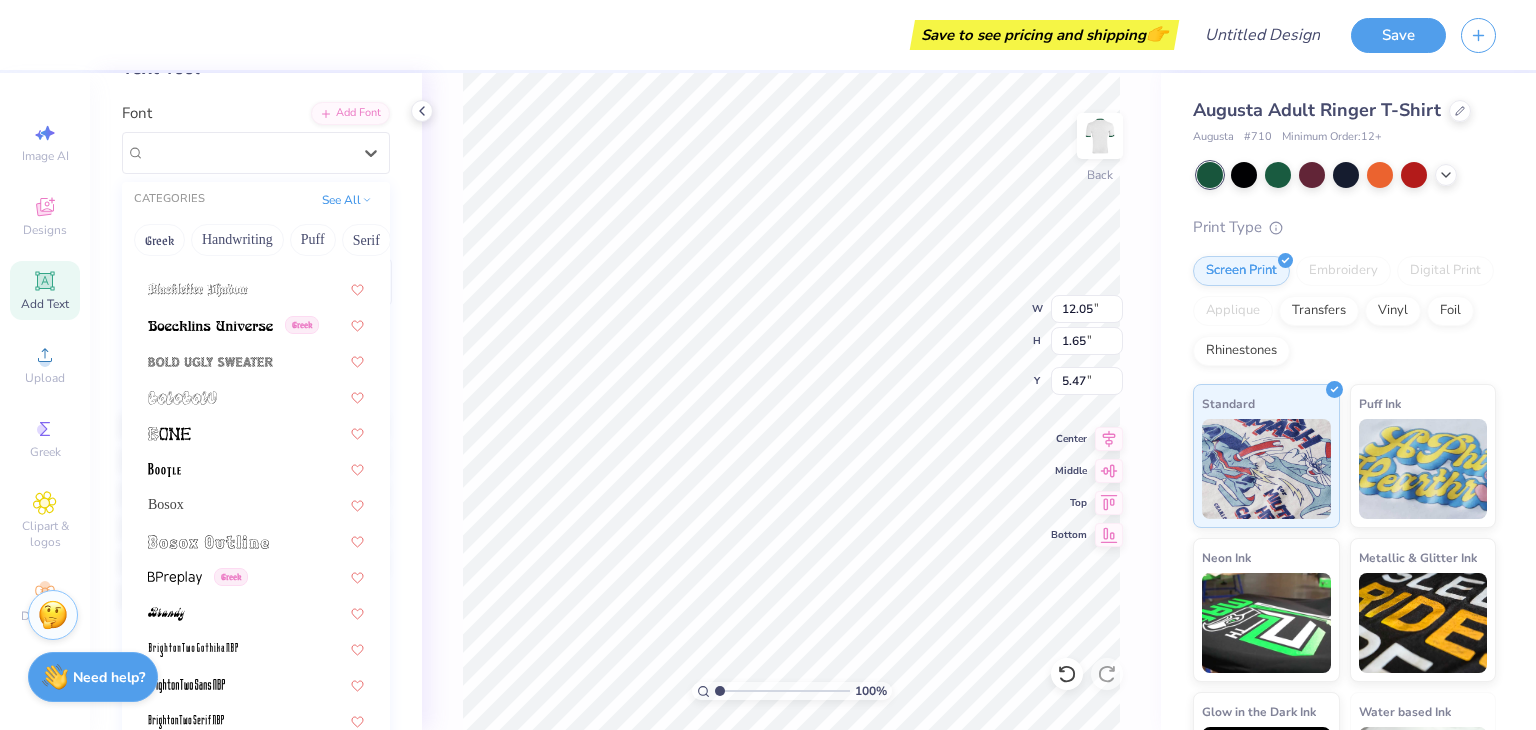 scroll, scrollTop: 1148, scrollLeft: 0, axis: vertical 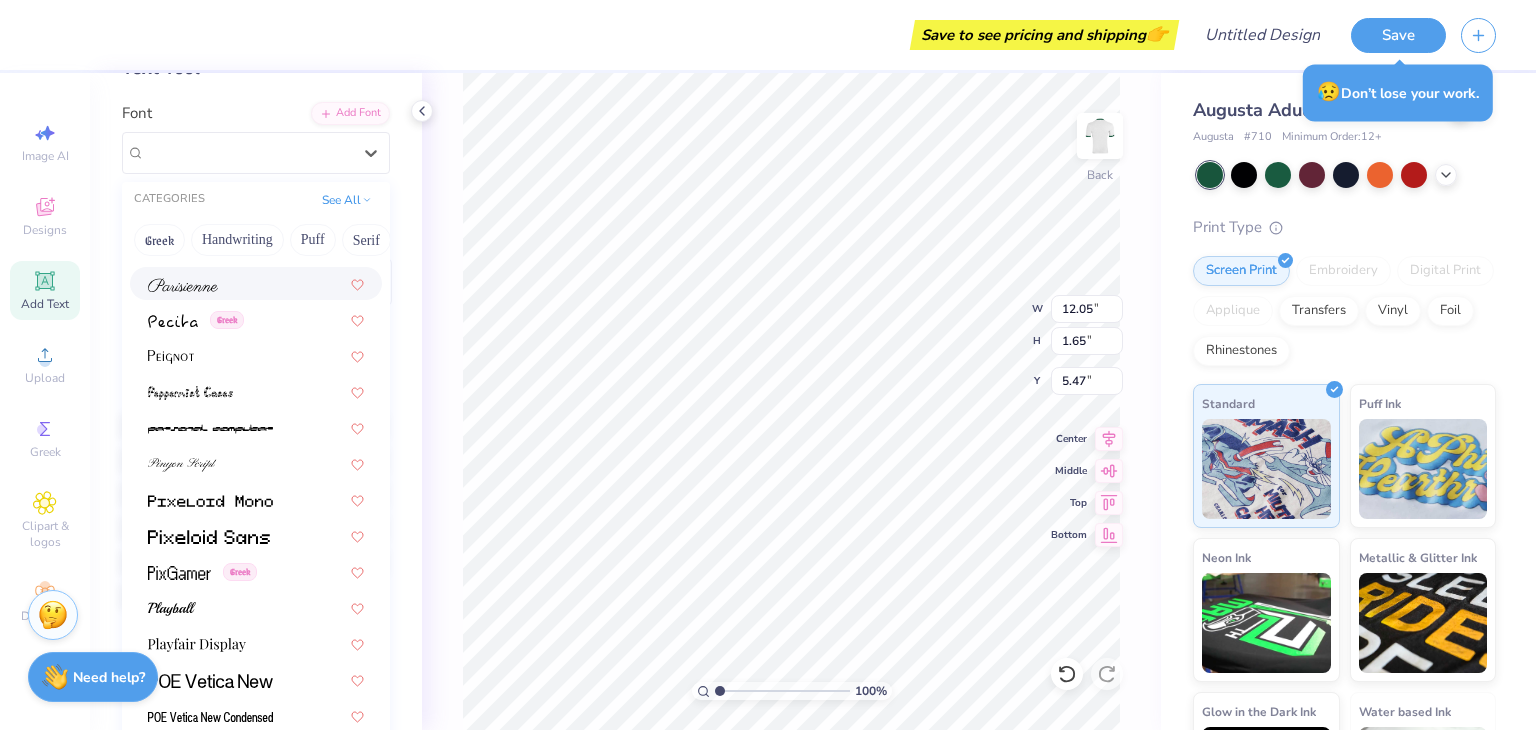 click at bounding box center [183, 285] 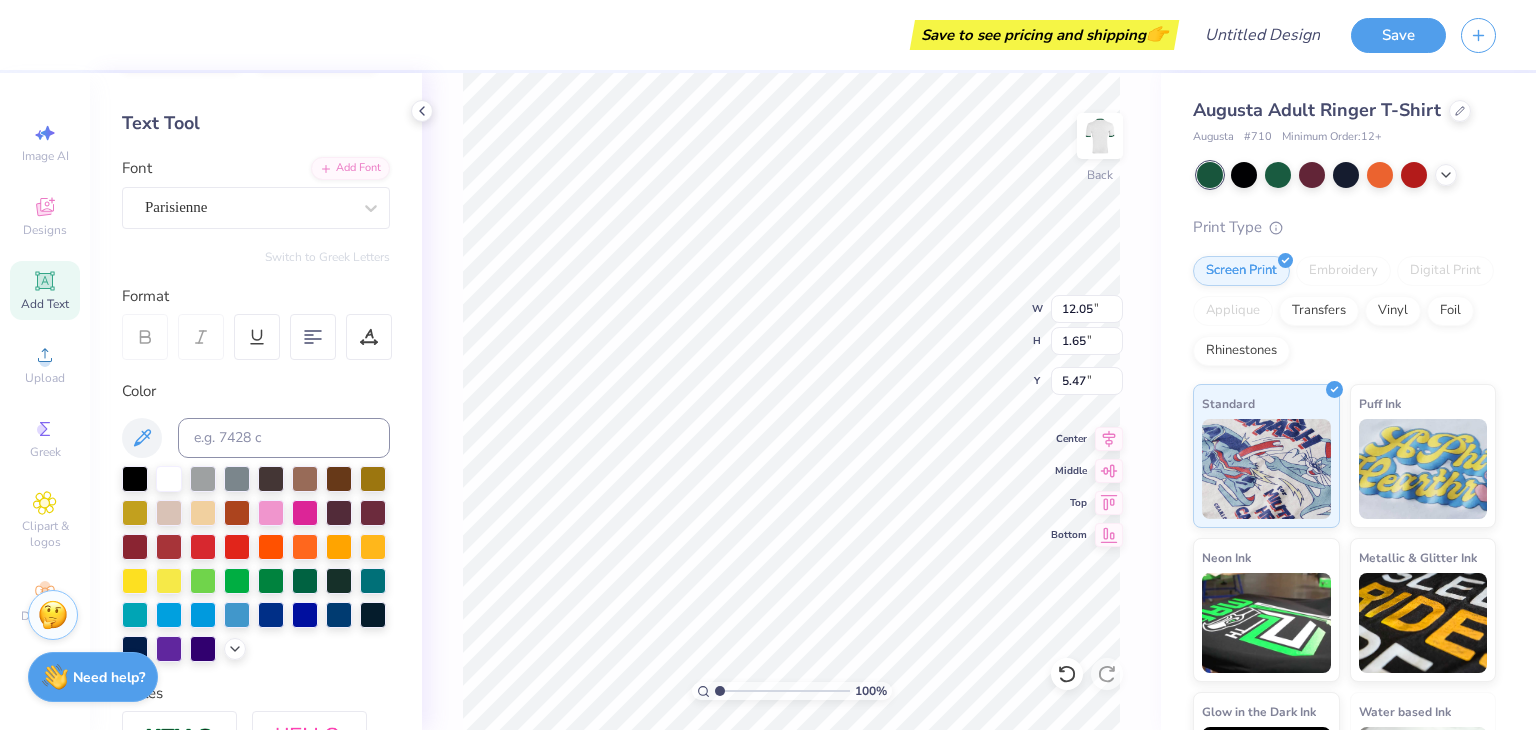 scroll, scrollTop: 68, scrollLeft: 0, axis: vertical 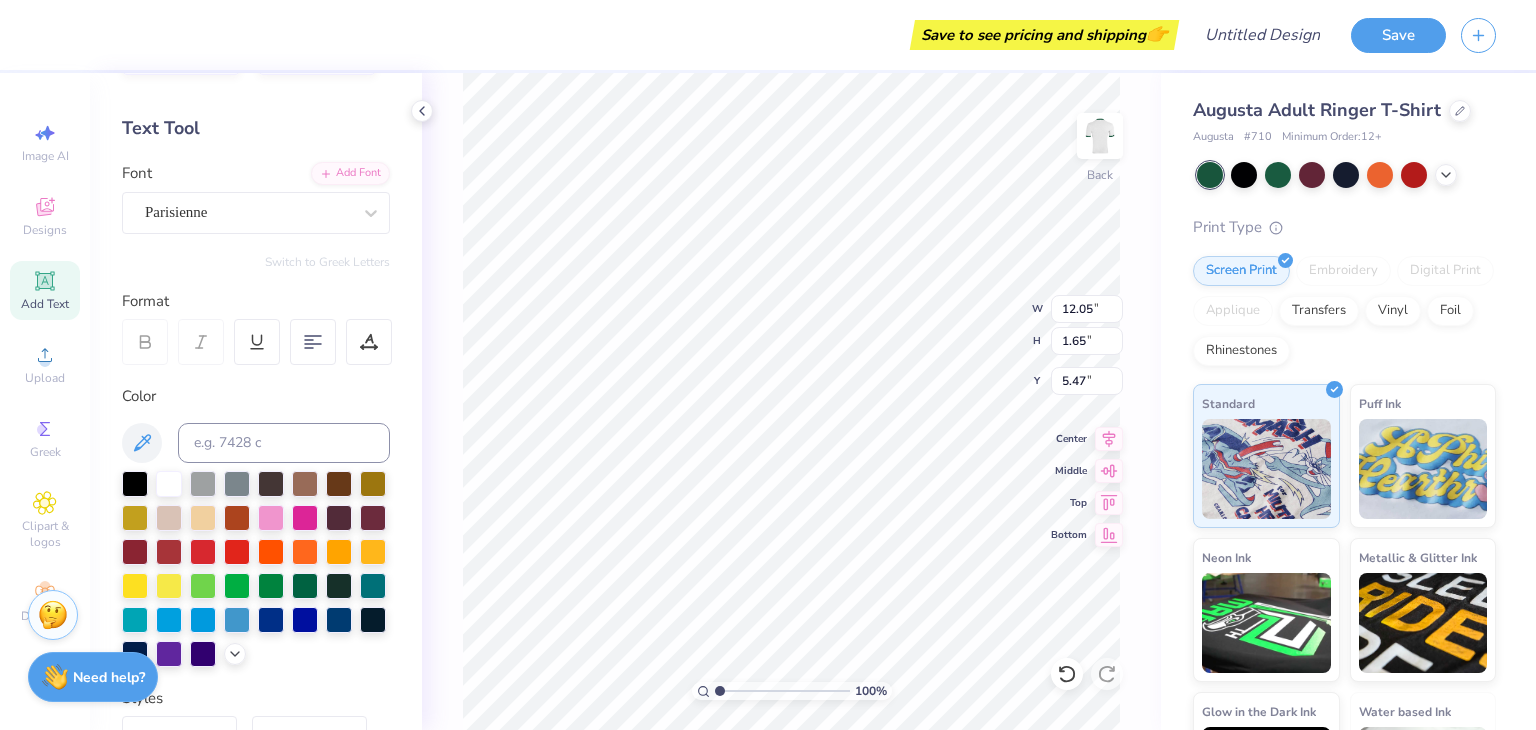 click on "Parisienne" at bounding box center [248, 212] 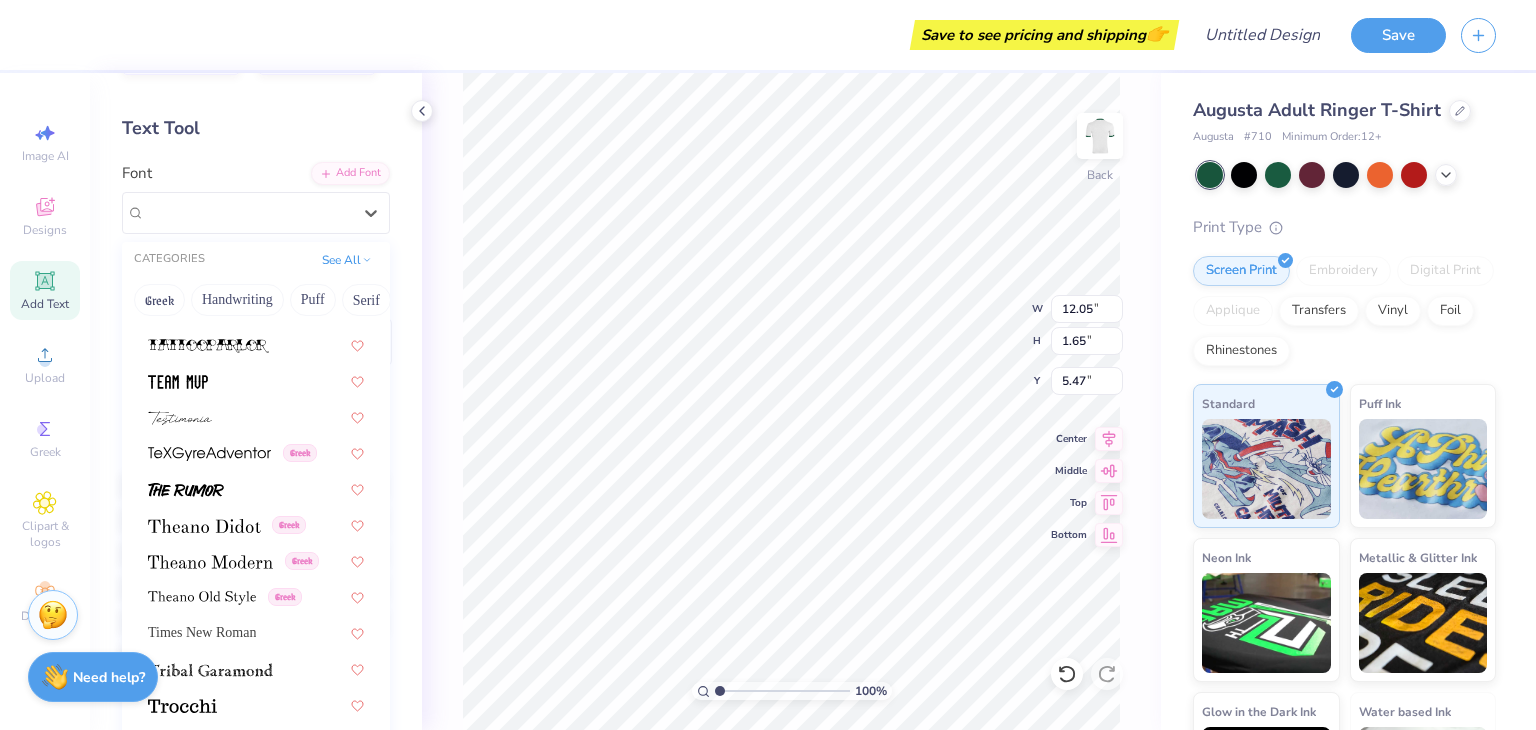 scroll, scrollTop: 10641, scrollLeft: 0, axis: vertical 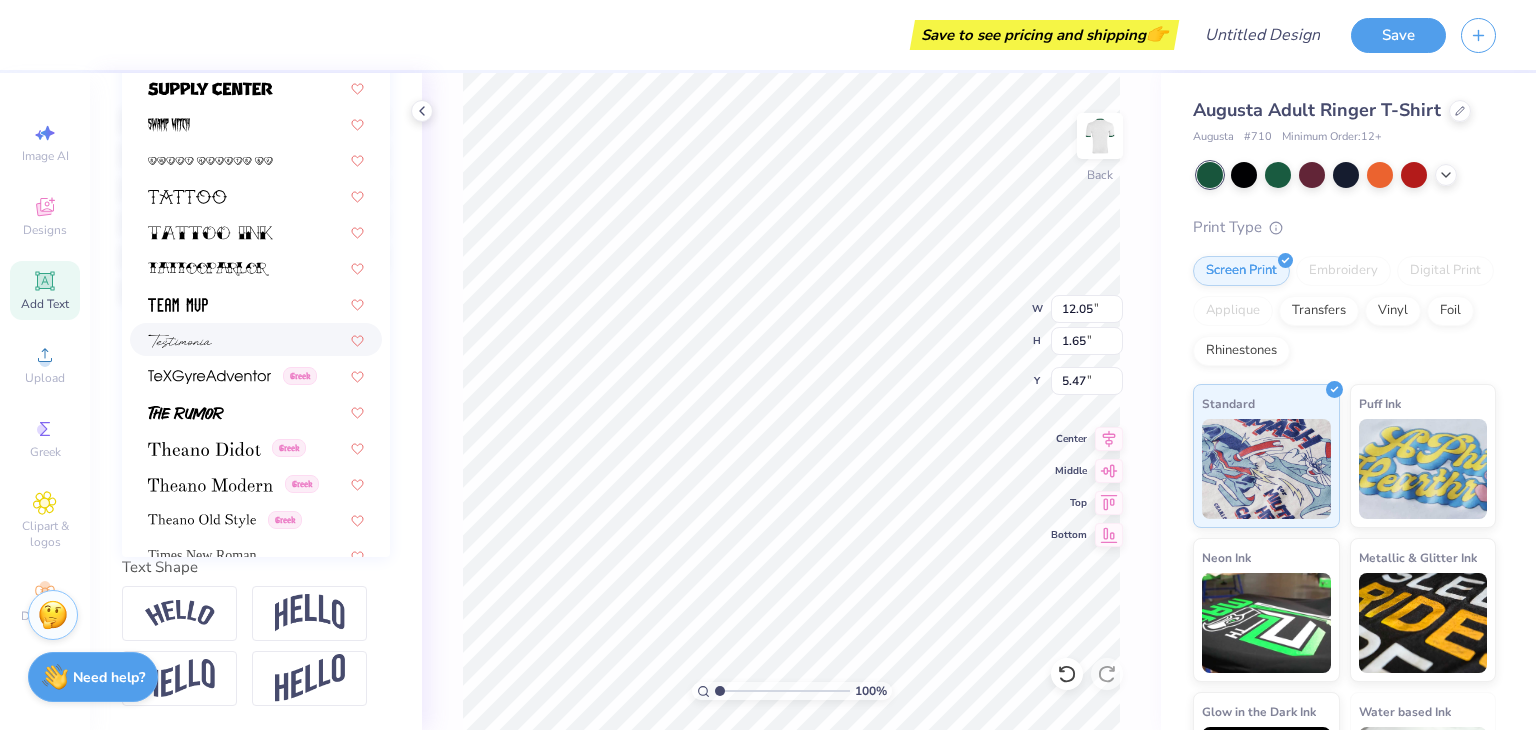 click at bounding box center [180, 341] 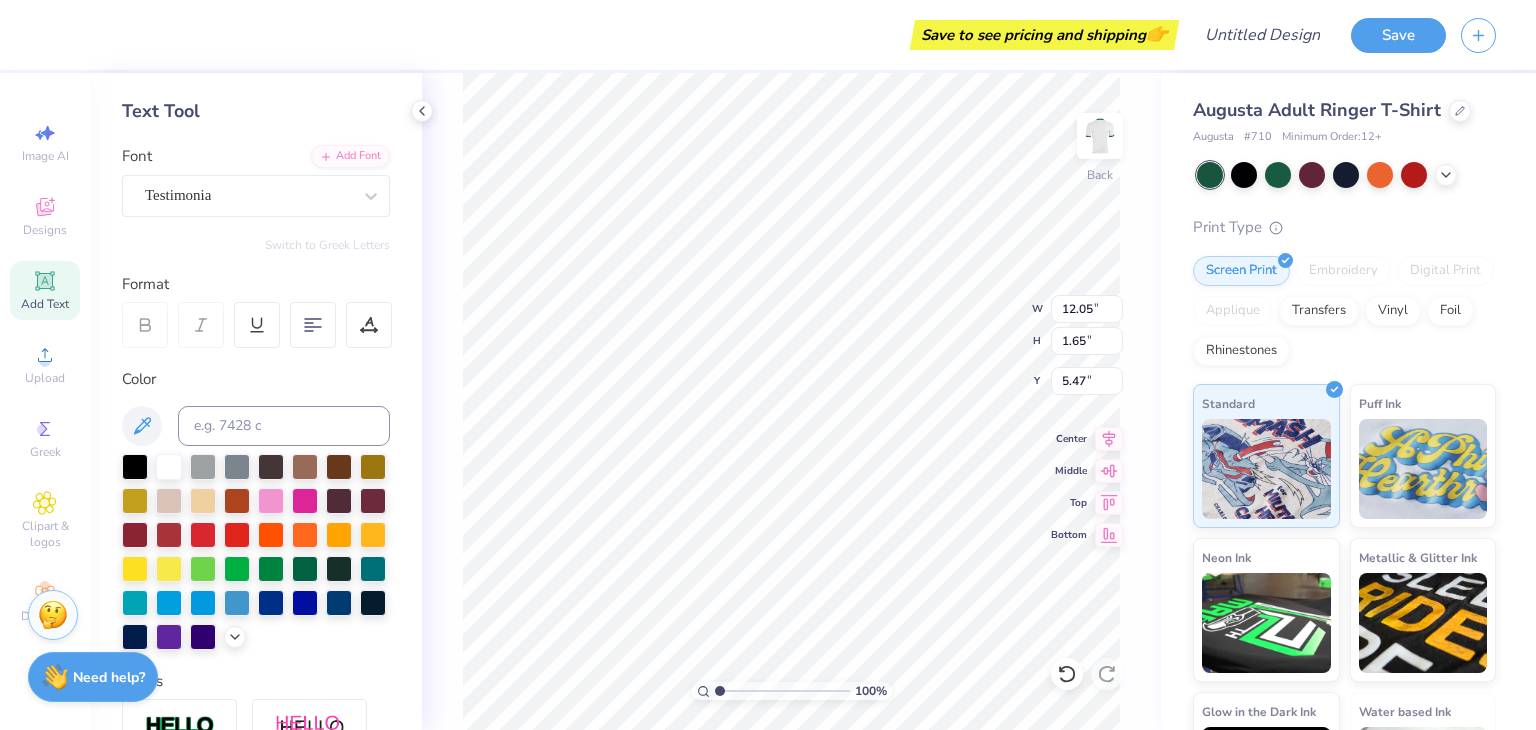 scroll, scrollTop: 40, scrollLeft: 0, axis: vertical 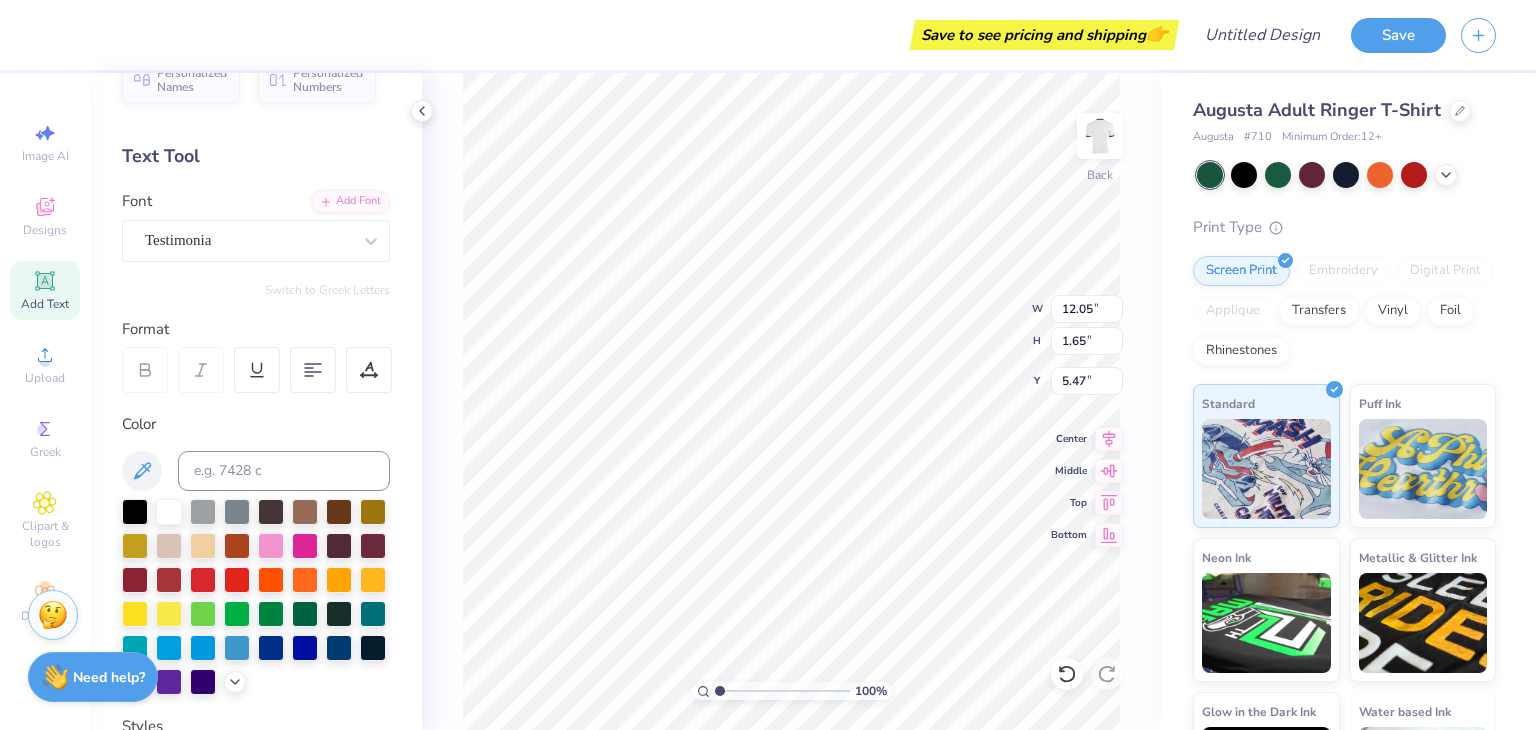 click on "Testimonia" at bounding box center (248, 240) 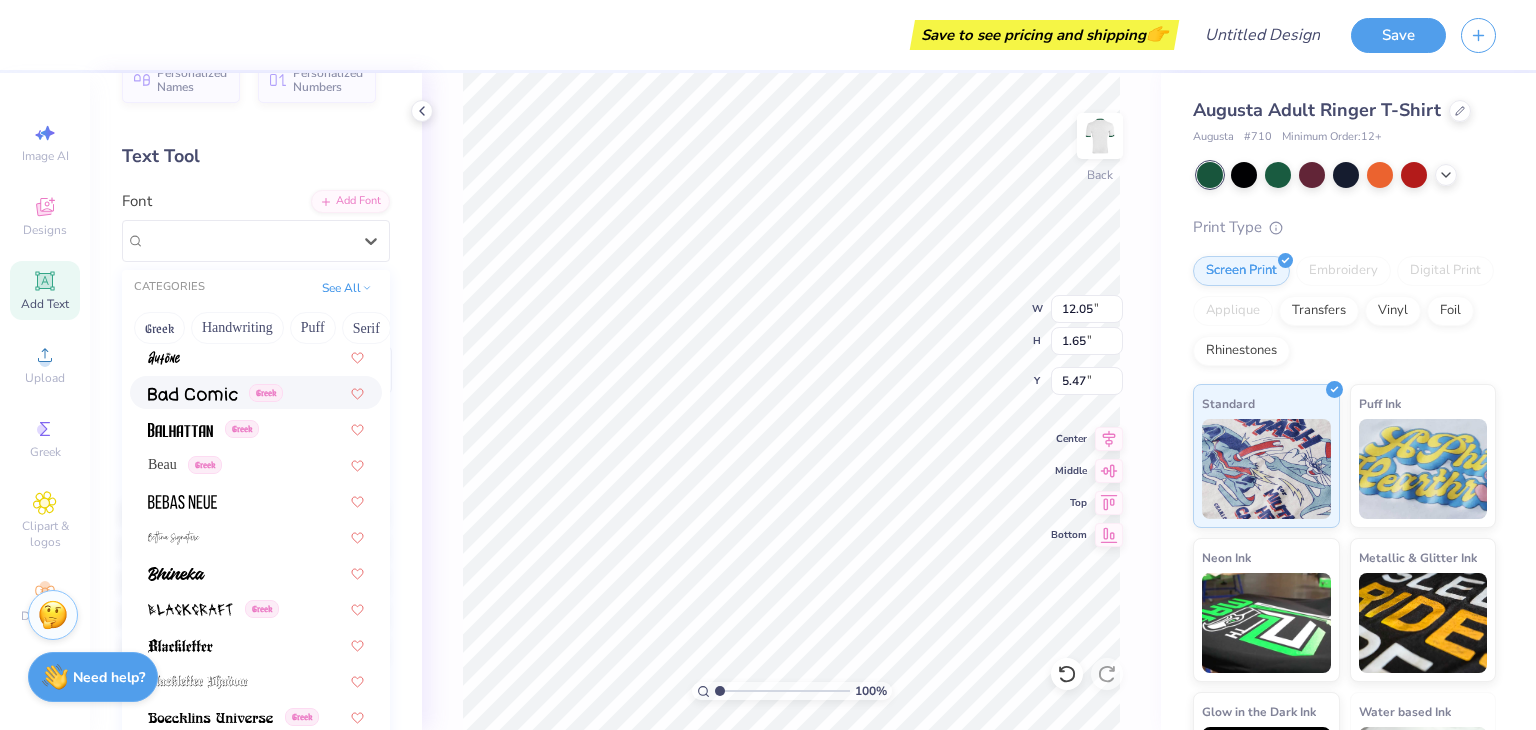 scroll, scrollTop: 840, scrollLeft: 0, axis: vertical 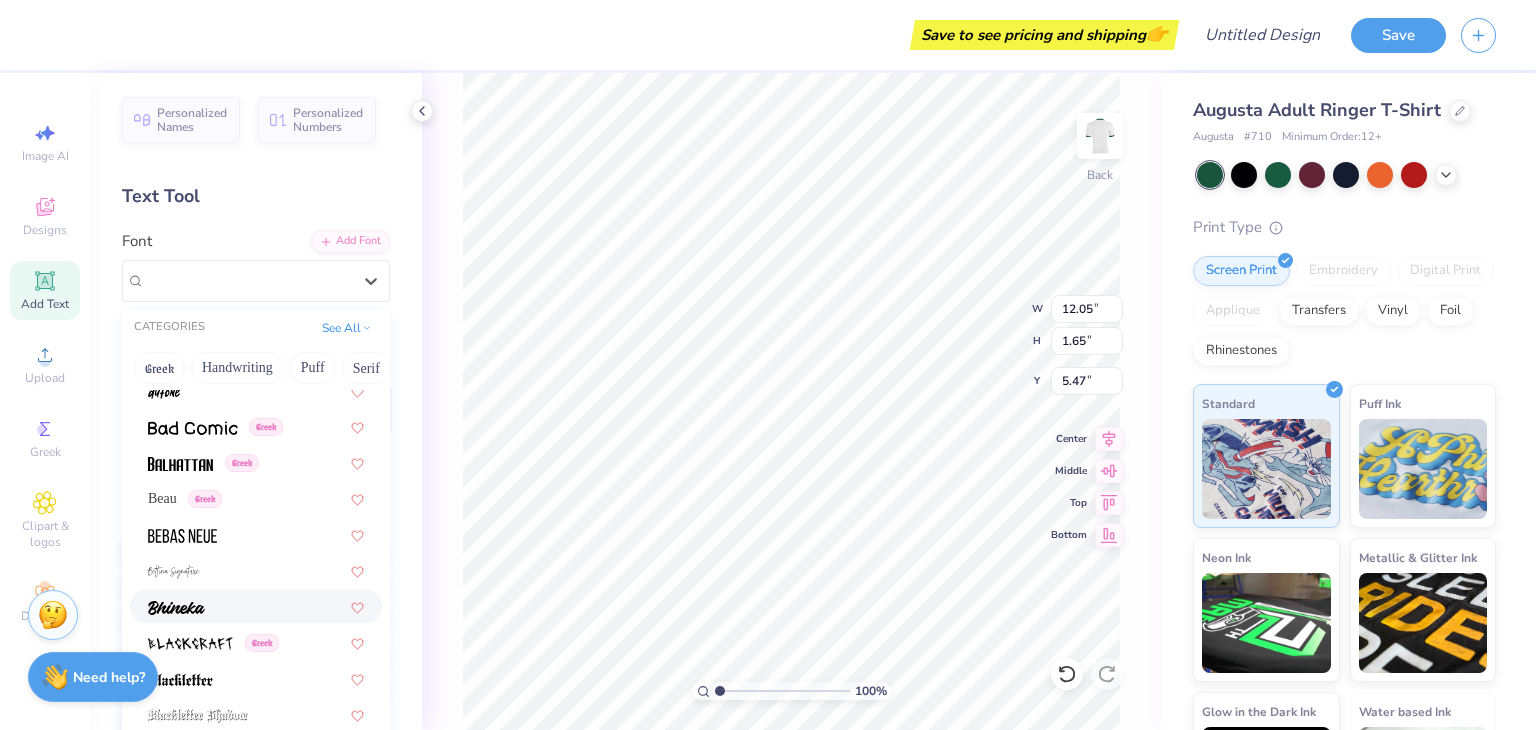 click on "Image AI" at bounding box center (45, 142) 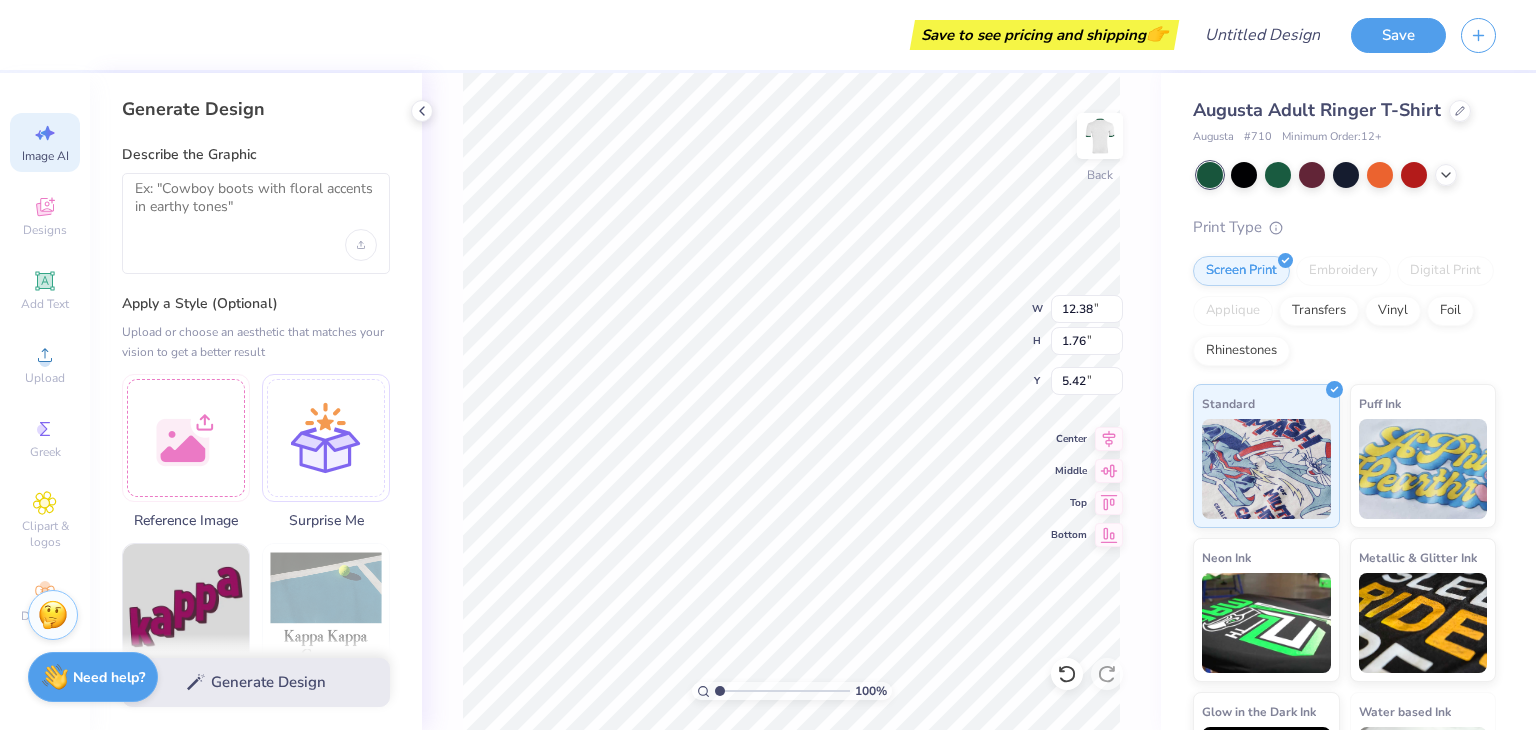 type on "12.38" 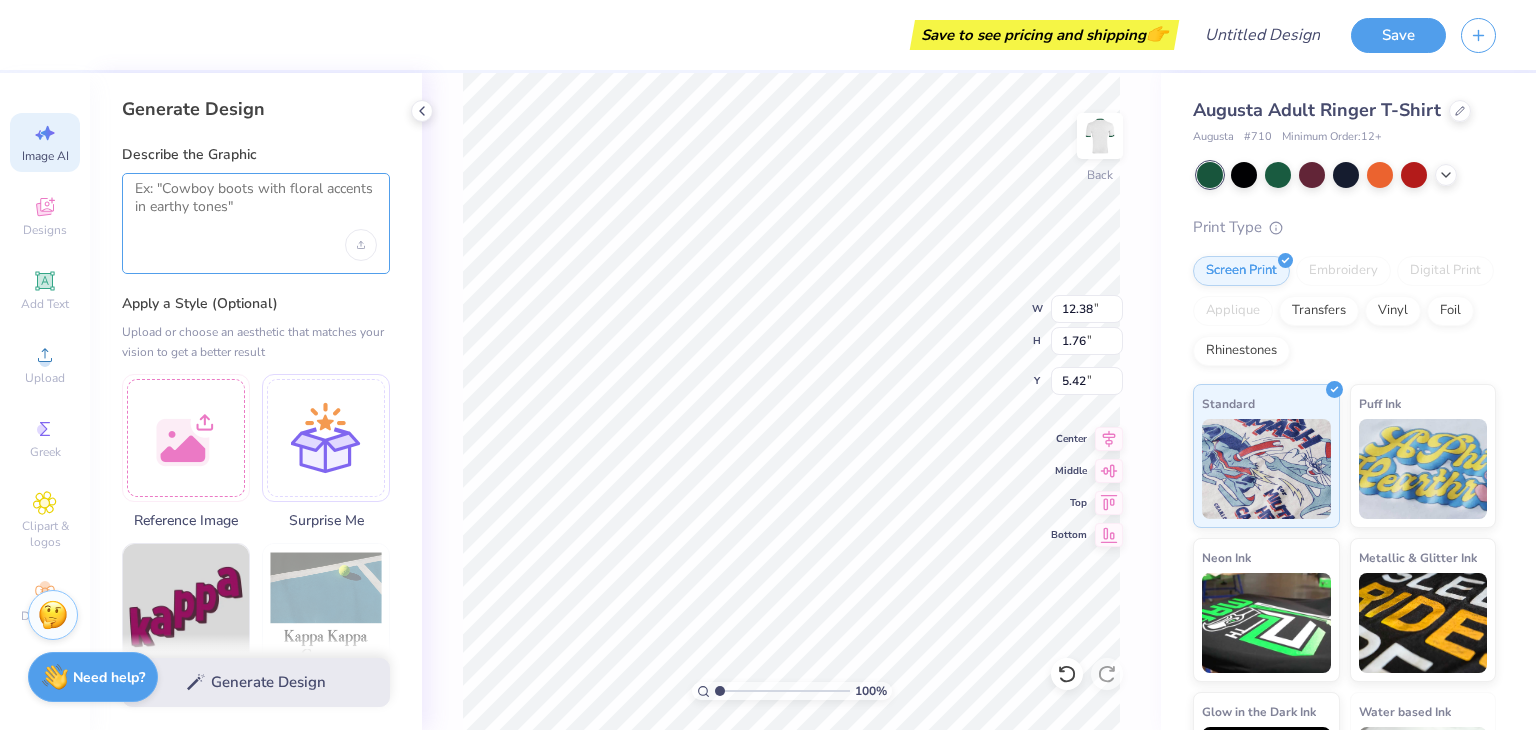 click at bounding box center (256, 205) 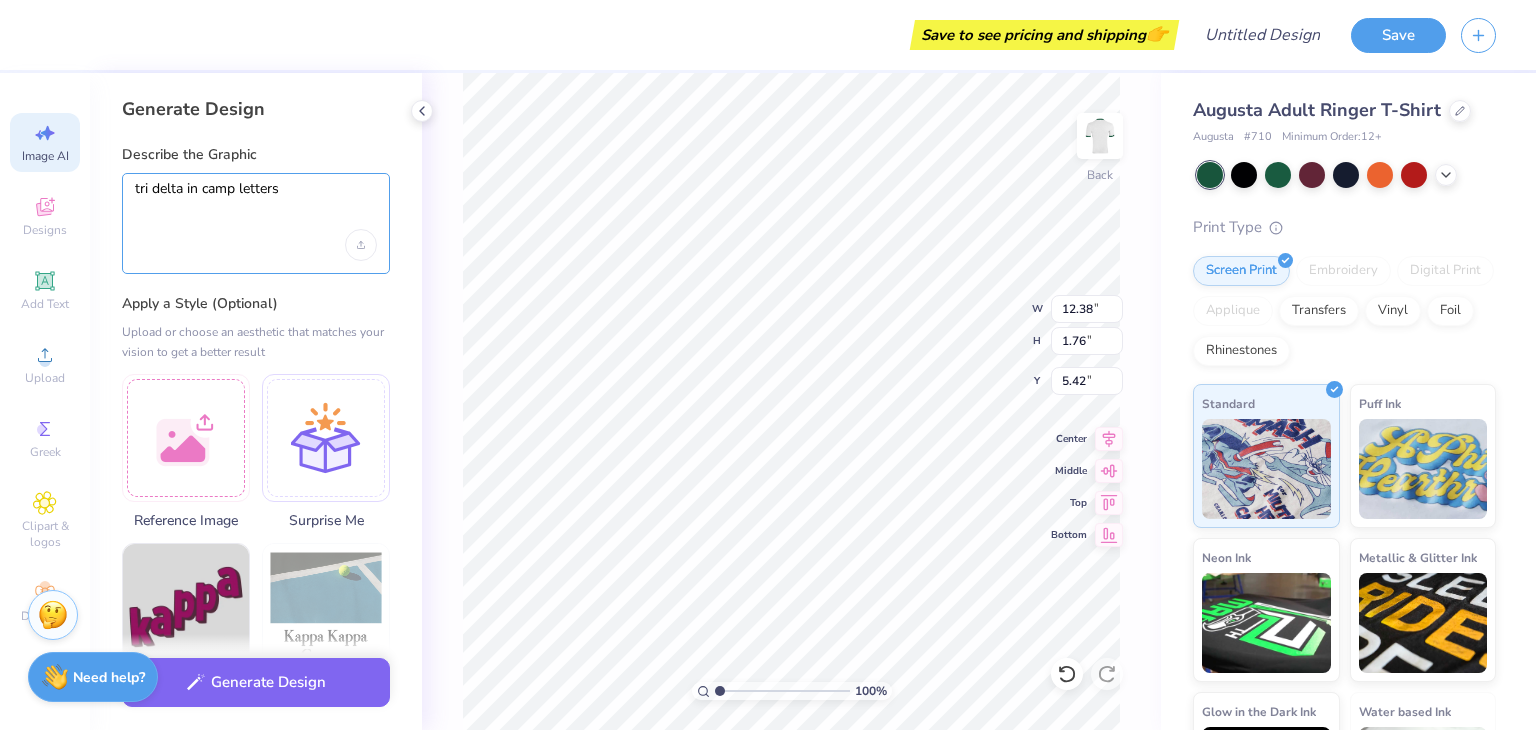 click on "tri delta in camp letters" at bounding box center (256, 205) 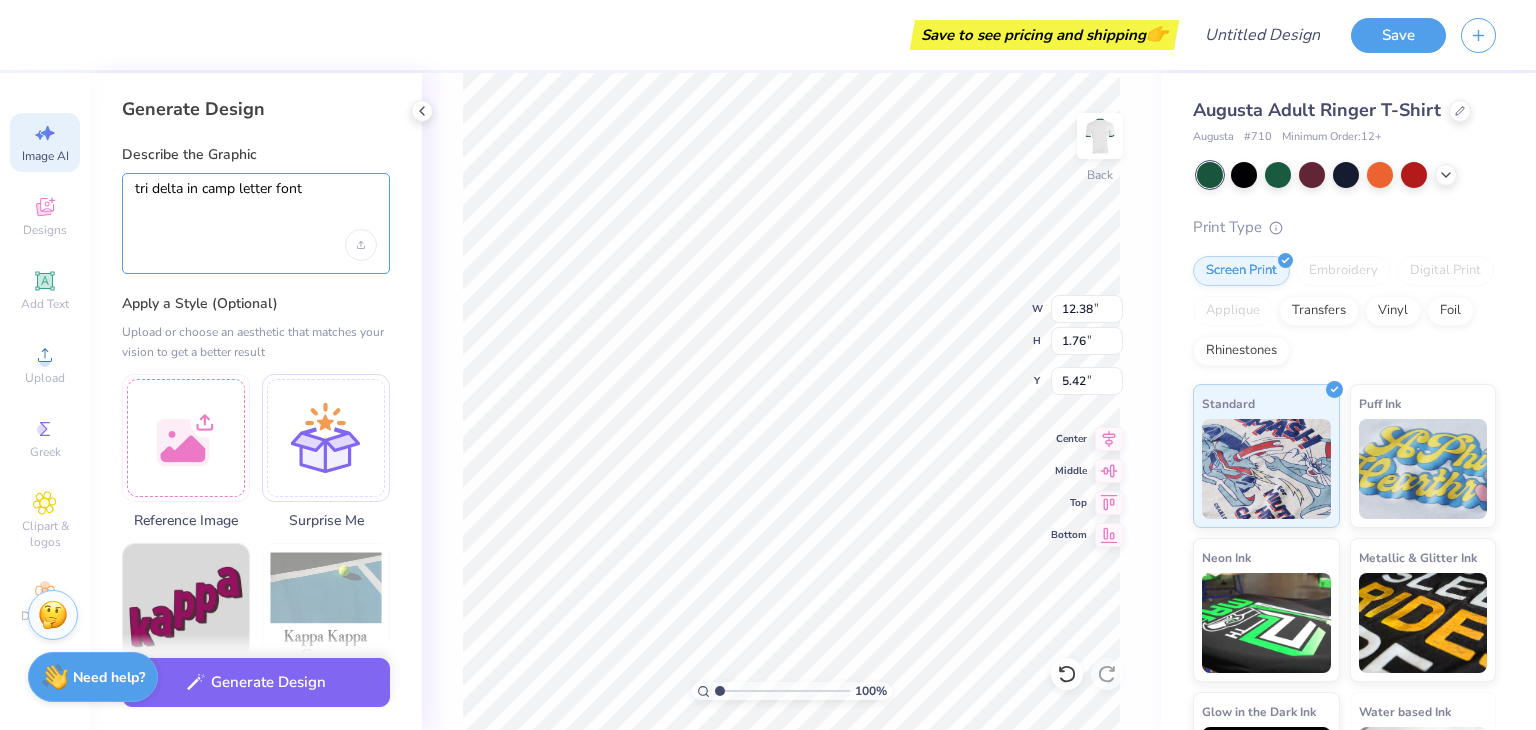 type on "tri delta in camp letter font" 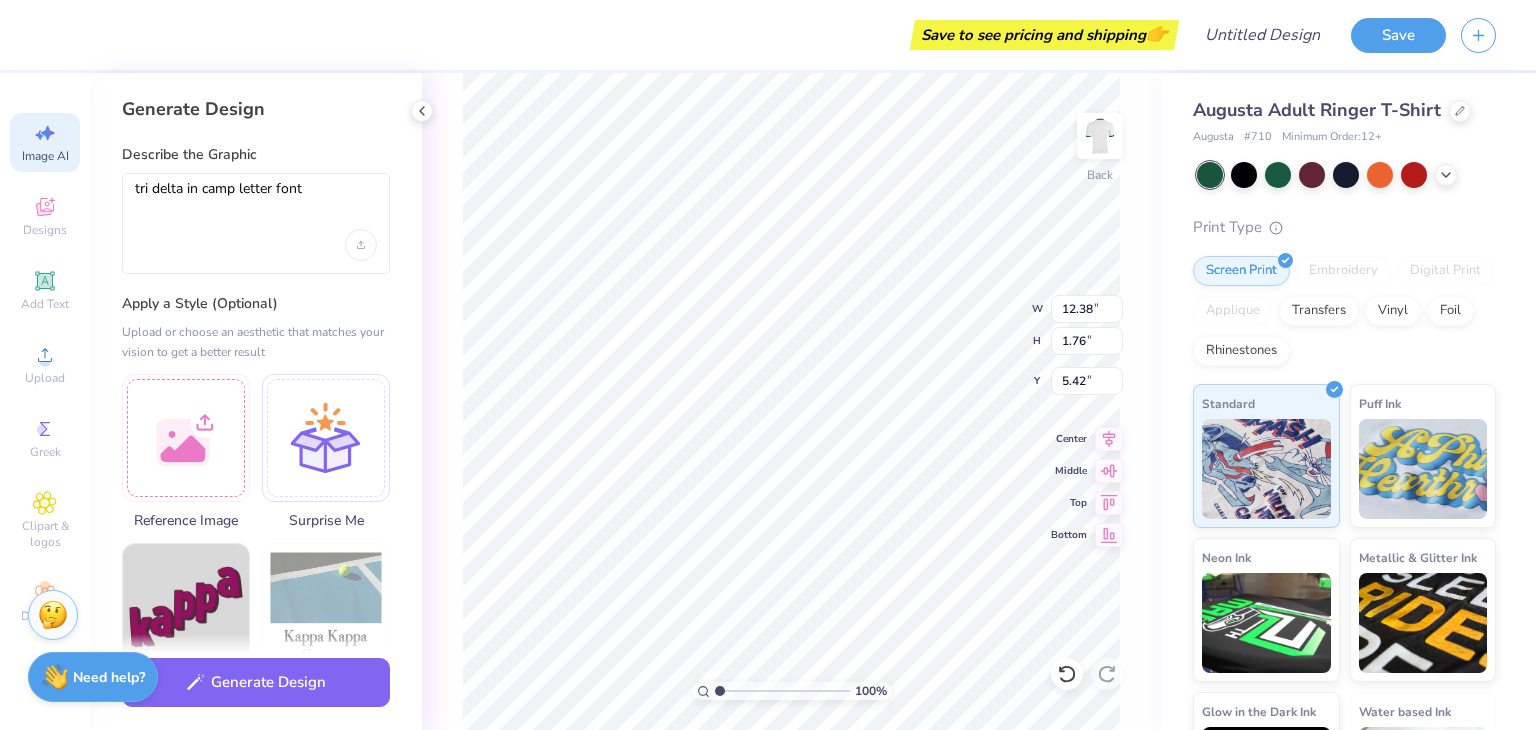 click on "Generate Design" at bounding box center [256, 682] 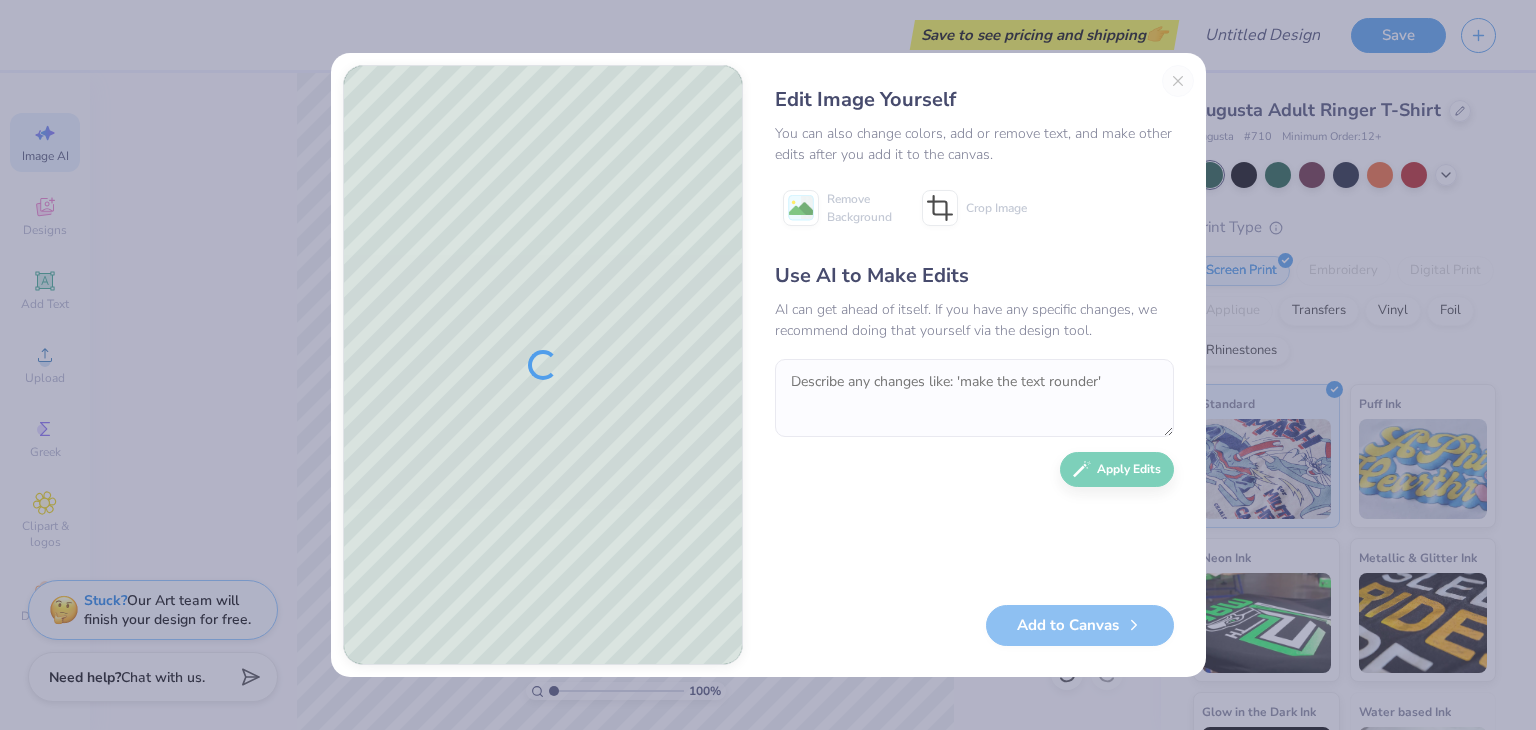 scroll, scrollTop: 0, scrollLeft: 0, axis: both 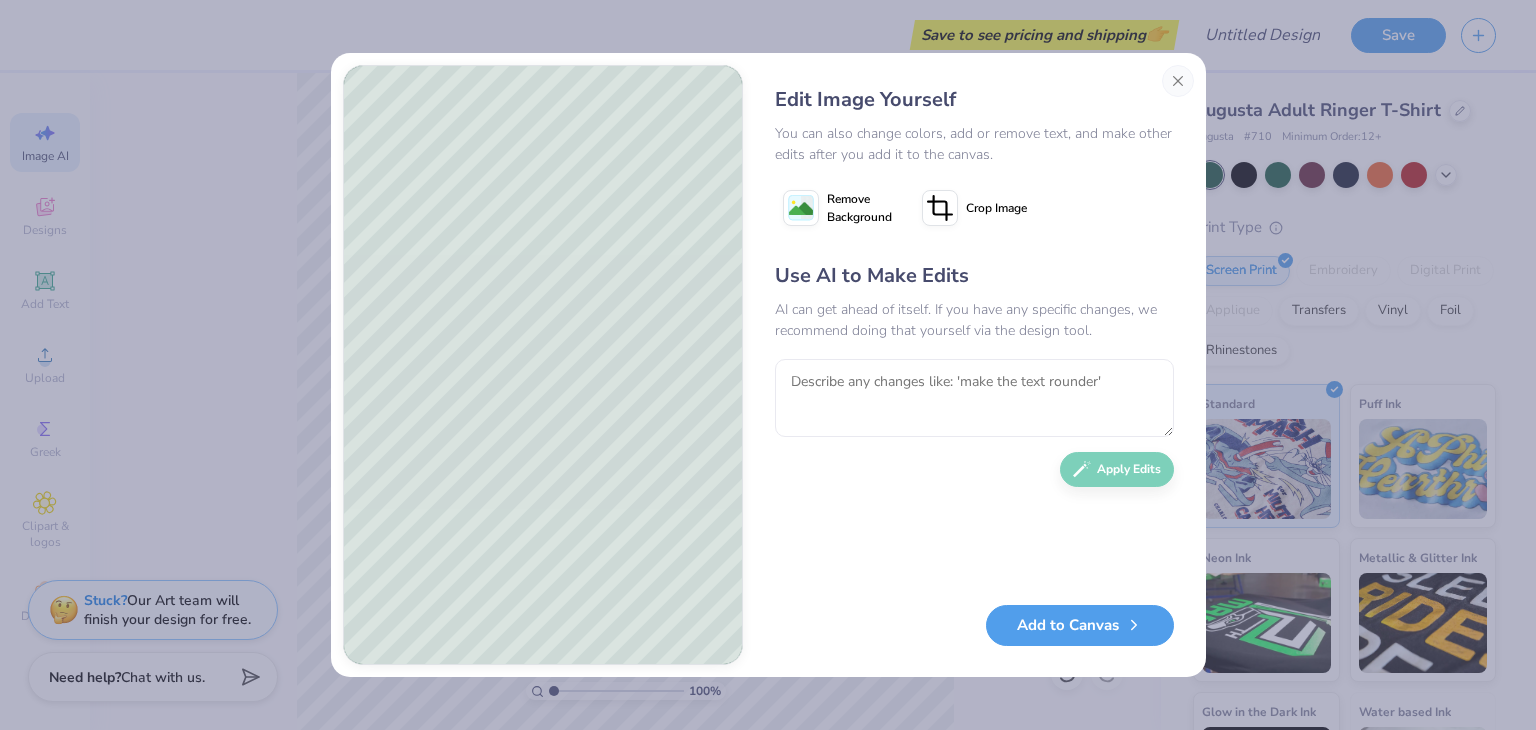 click on "Add to Canvas" at bounding box center (1080, 625) 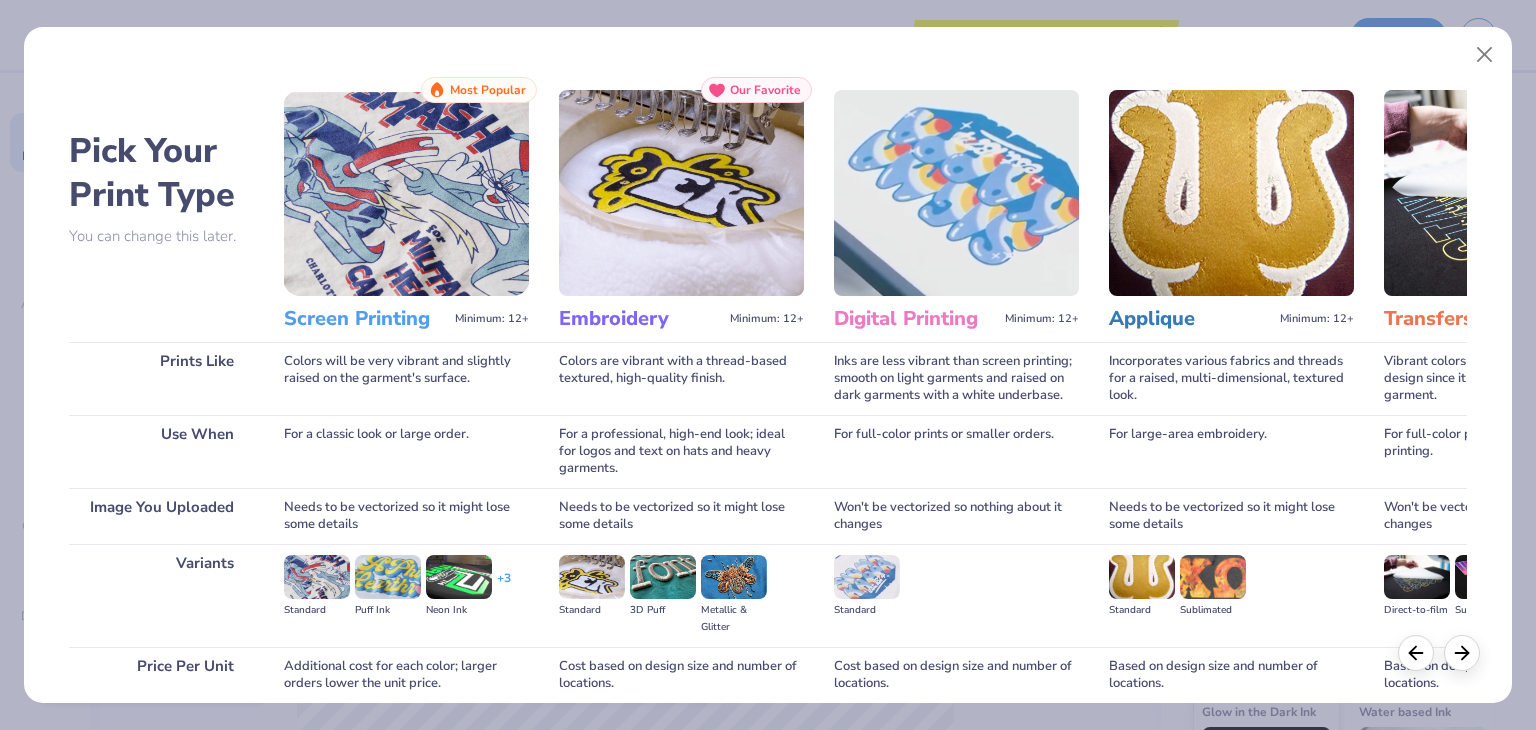 click at bounding box center (406, 193) 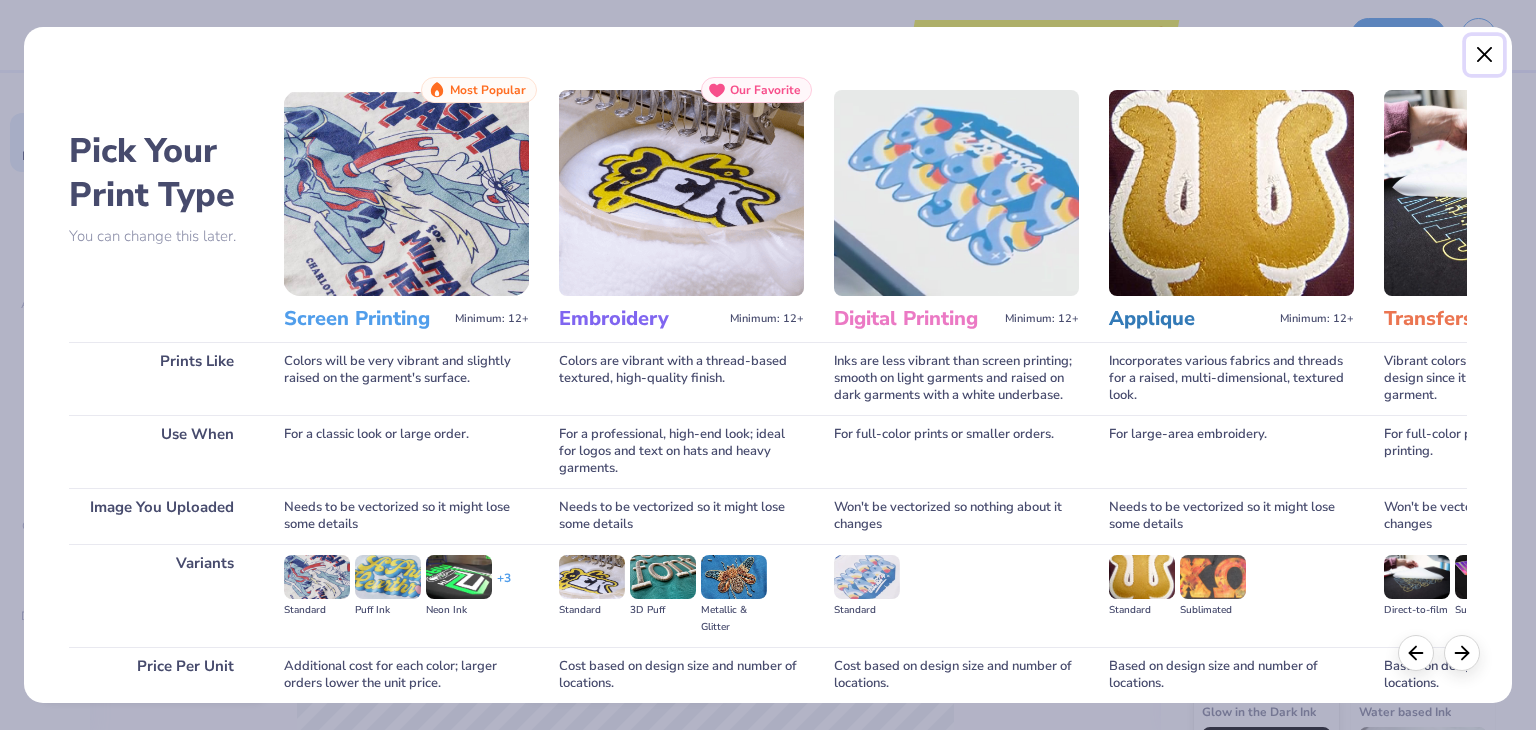 click at bounding box center (1485, 55) 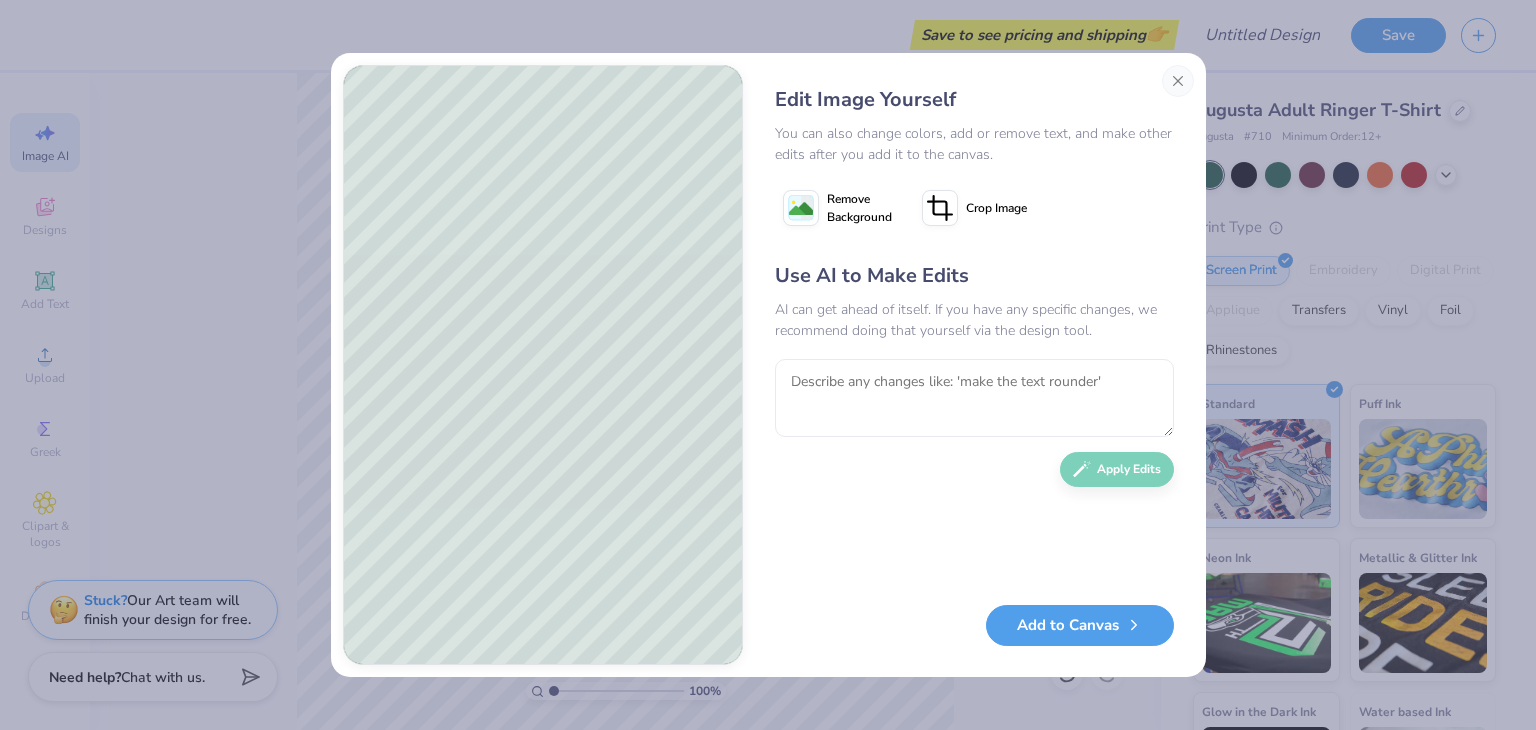 click on "Add to Canvas" at bounding box center [1080, 625] 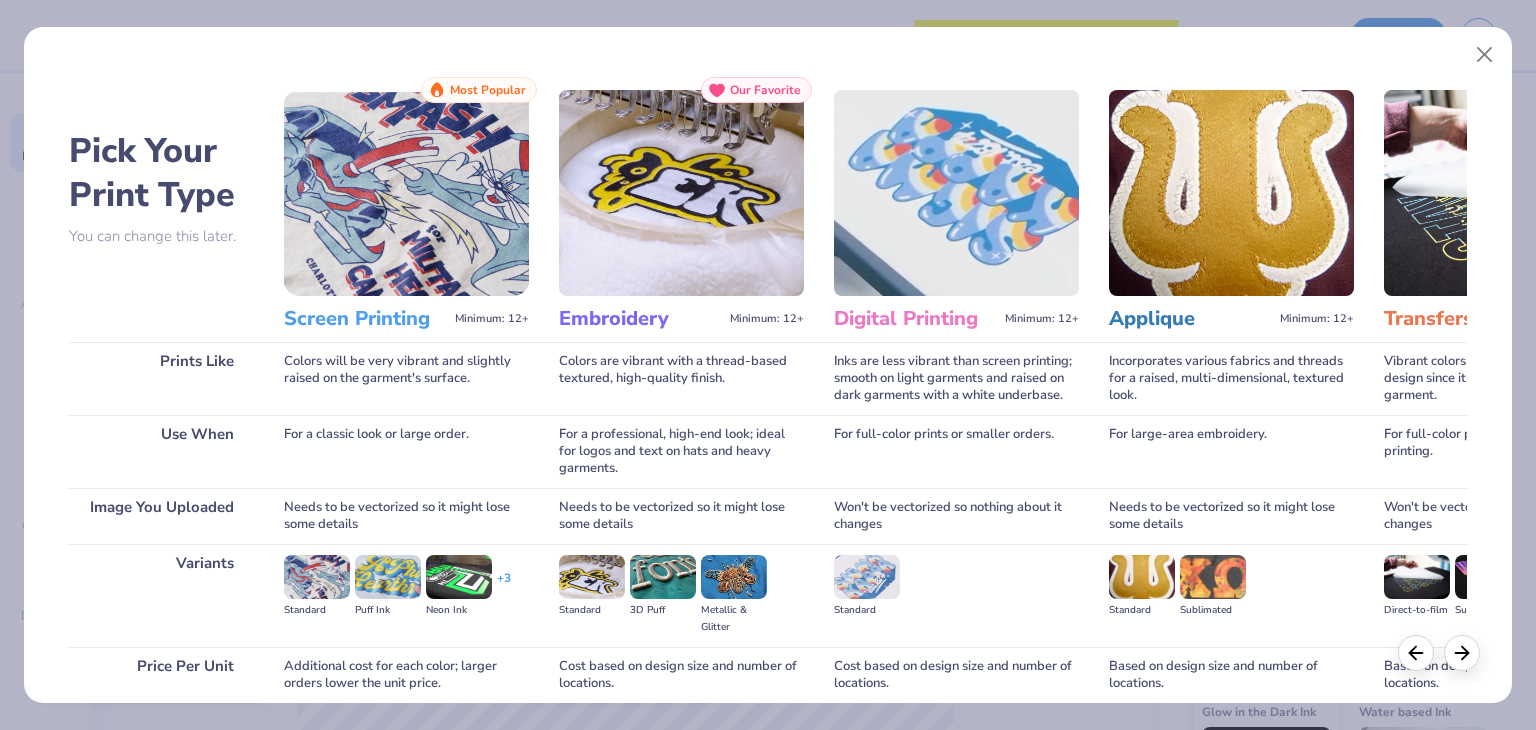 scroll, scrollTop: 167, scrollLeft: 0, axis: vertical 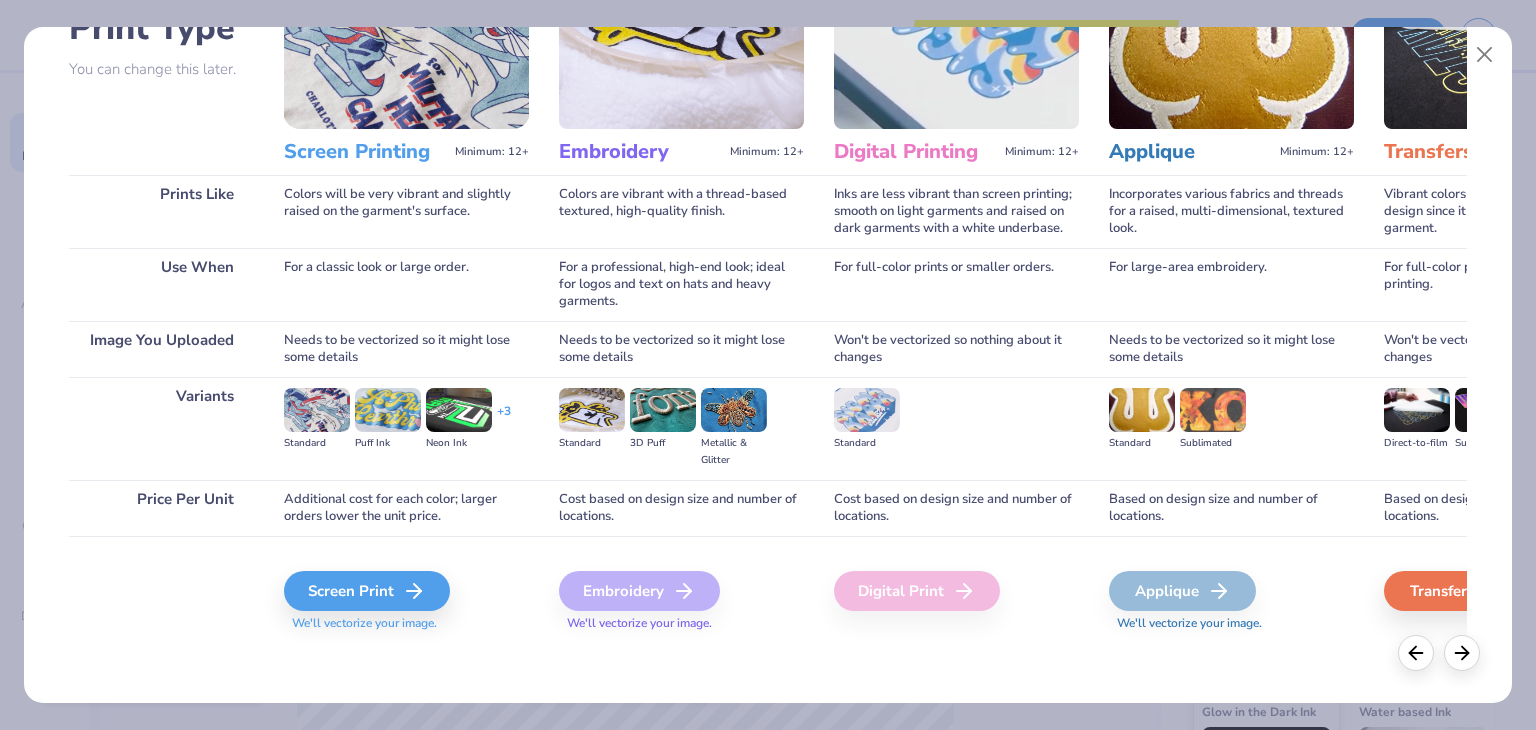 click on "Screen Print" at bounding box center [367, 591] 